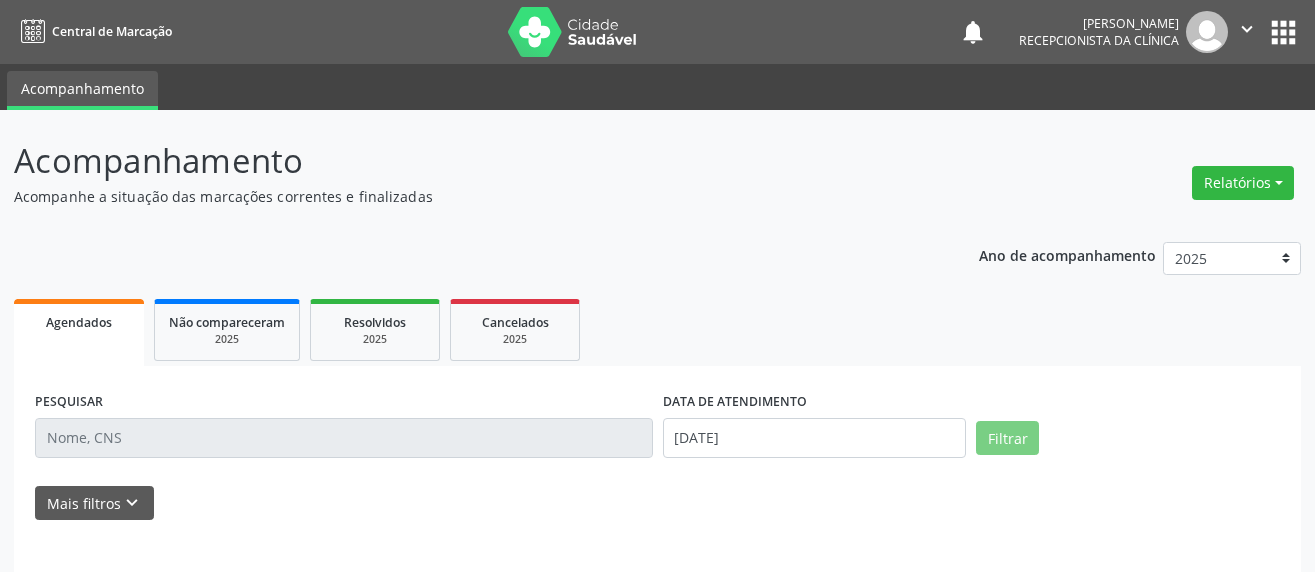 scroll, scrollTop: 0, scrollLeft: 0, axis: both 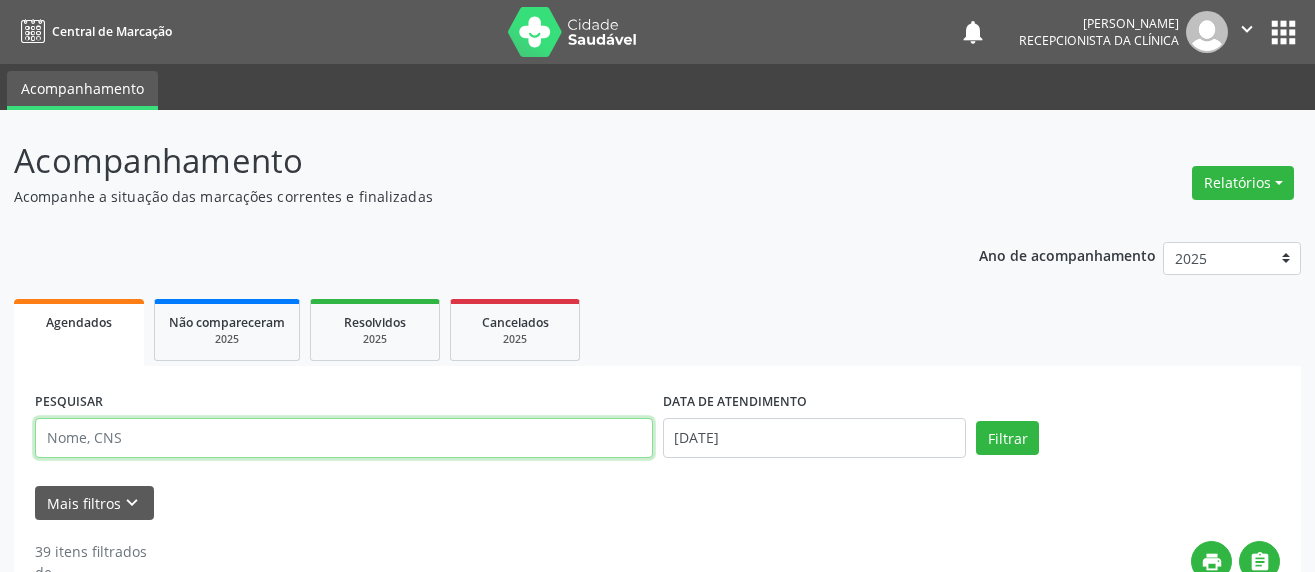 click at bounding box center [344, 438] 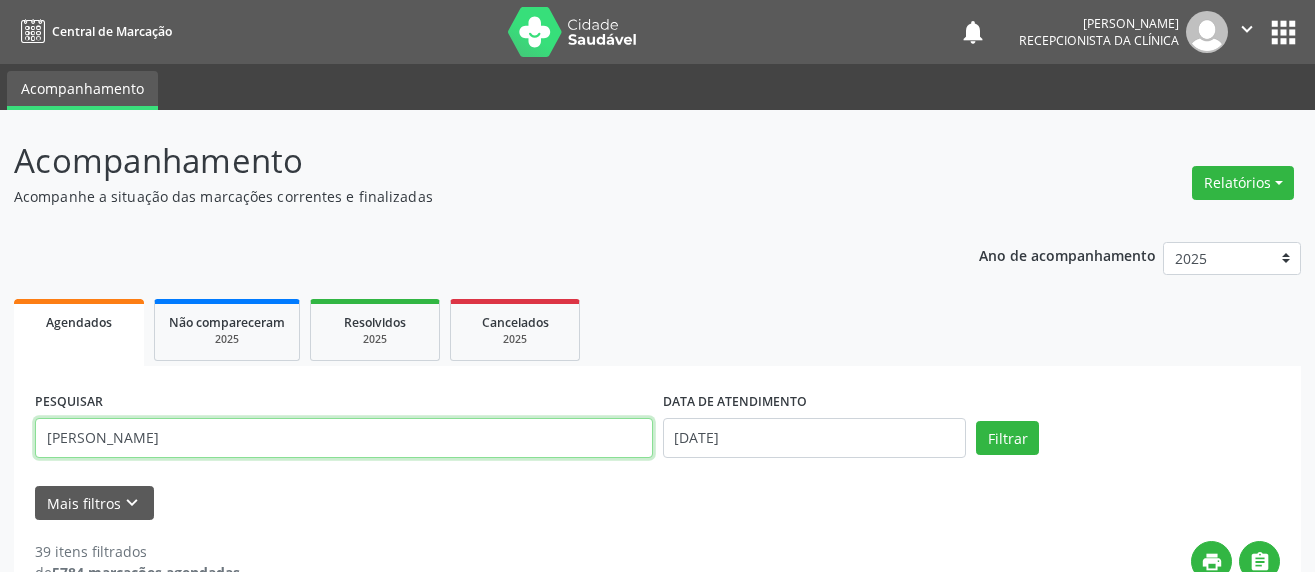 type on "[PERSON_NAME]" 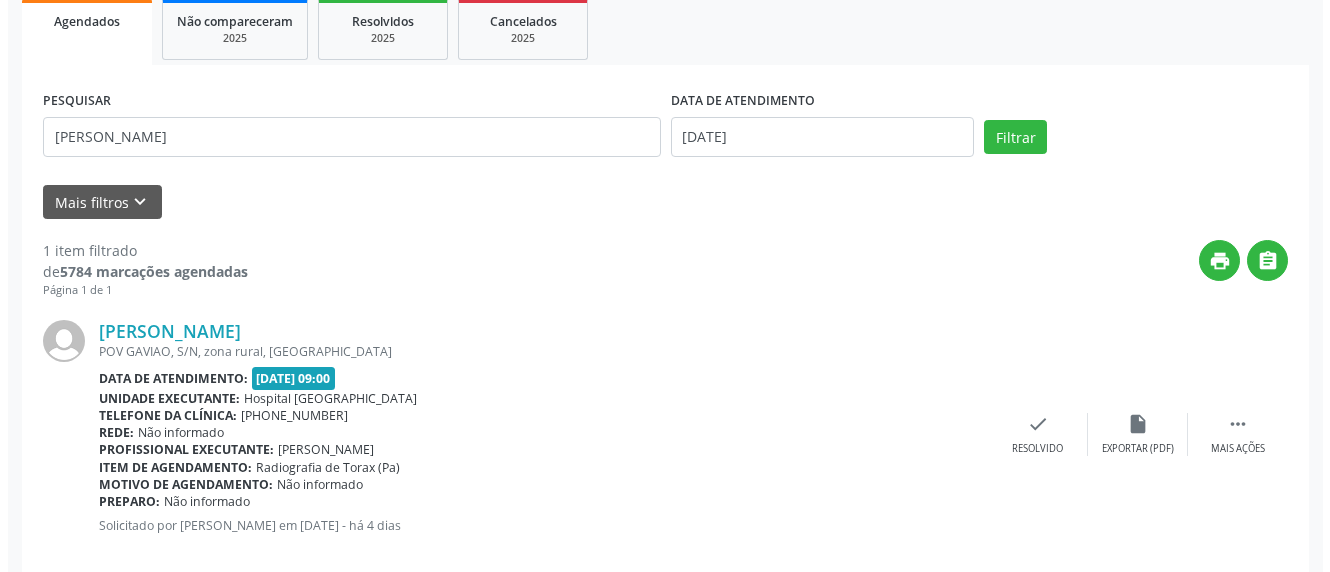 scroll, scrollTop: 333, scrollLeft: 0, axis: vertical 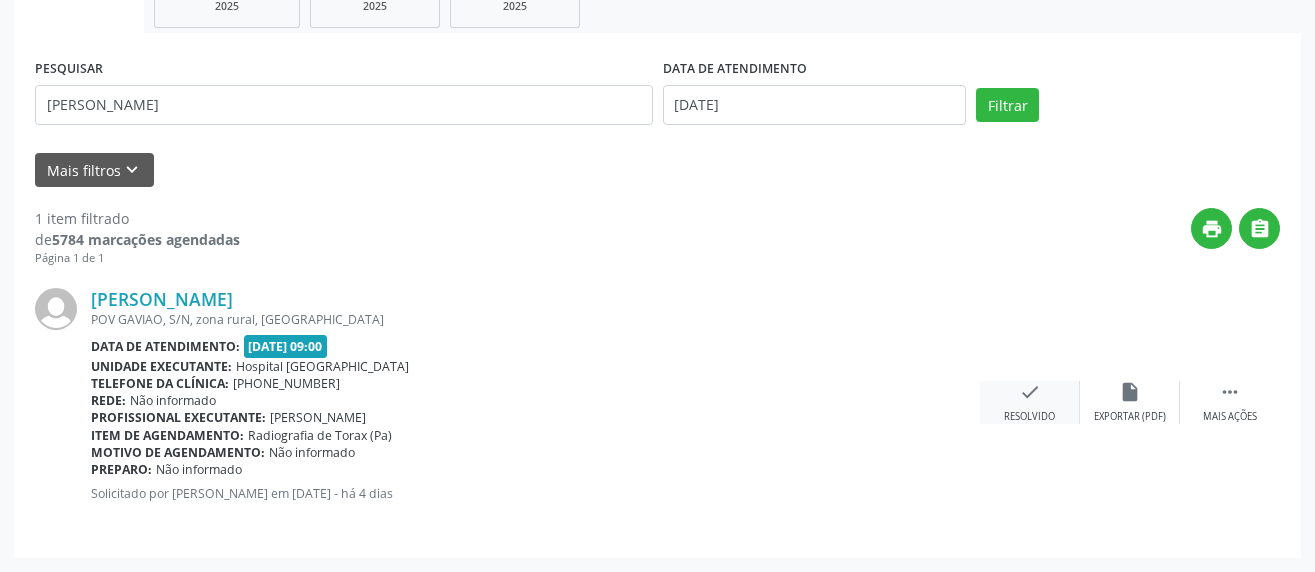 click on "check" at bounding box center (1030, 392) 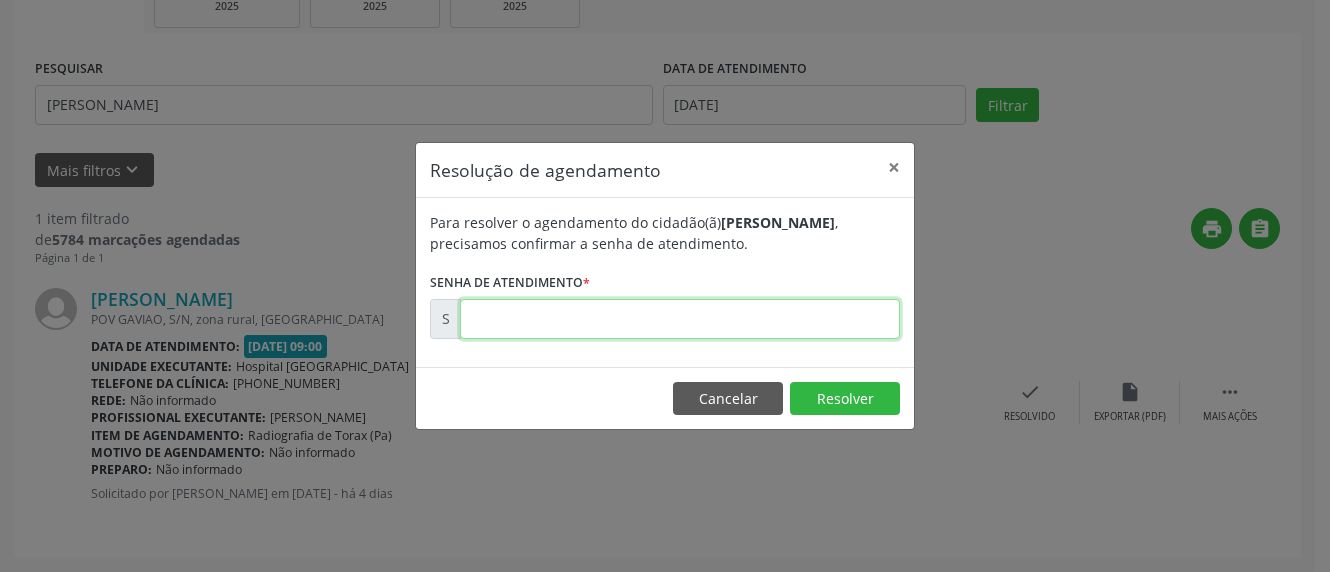 click at bounding box center (680, 319) 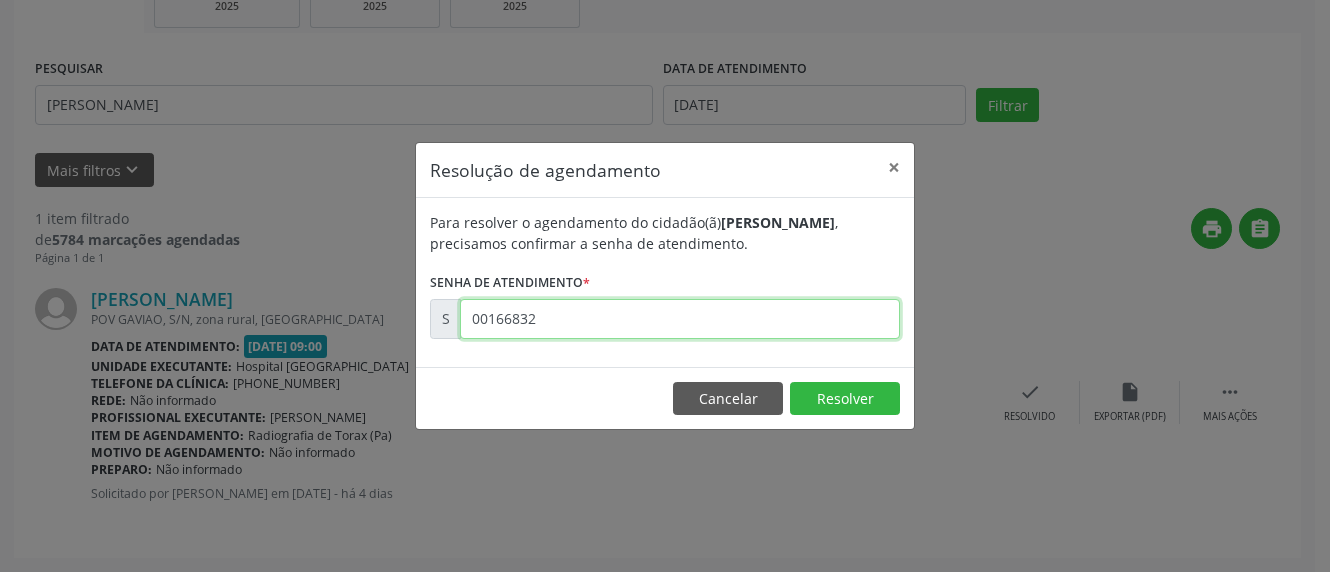 type on "00166832" 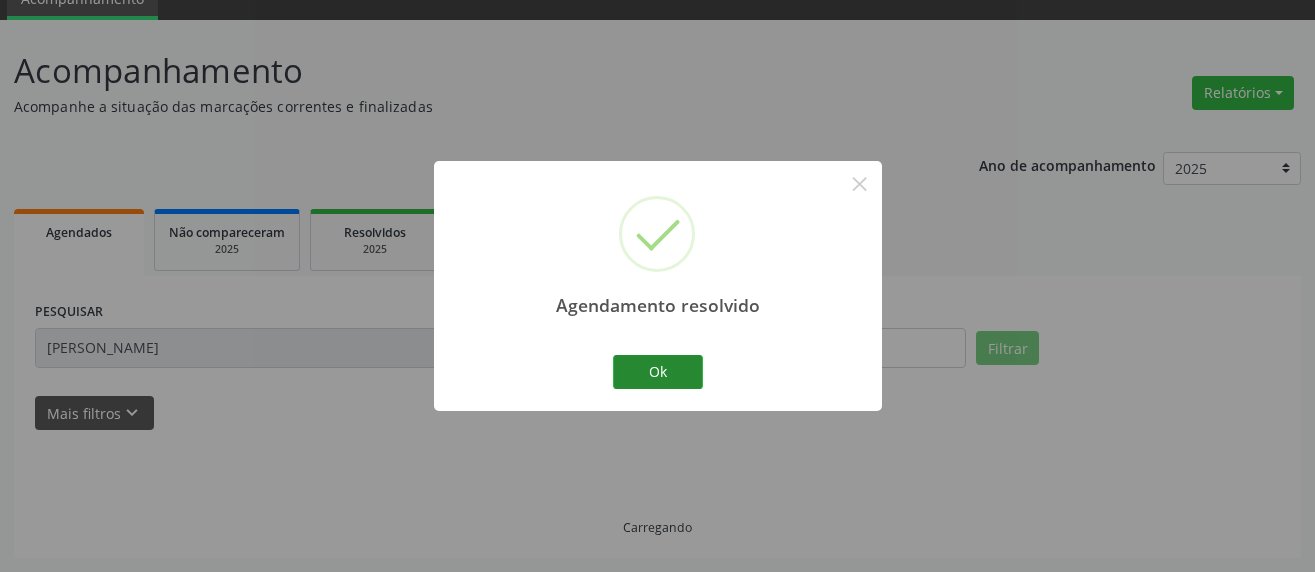 scroll, scrollTop: 46, scrollLeft: 0, axis: vertical 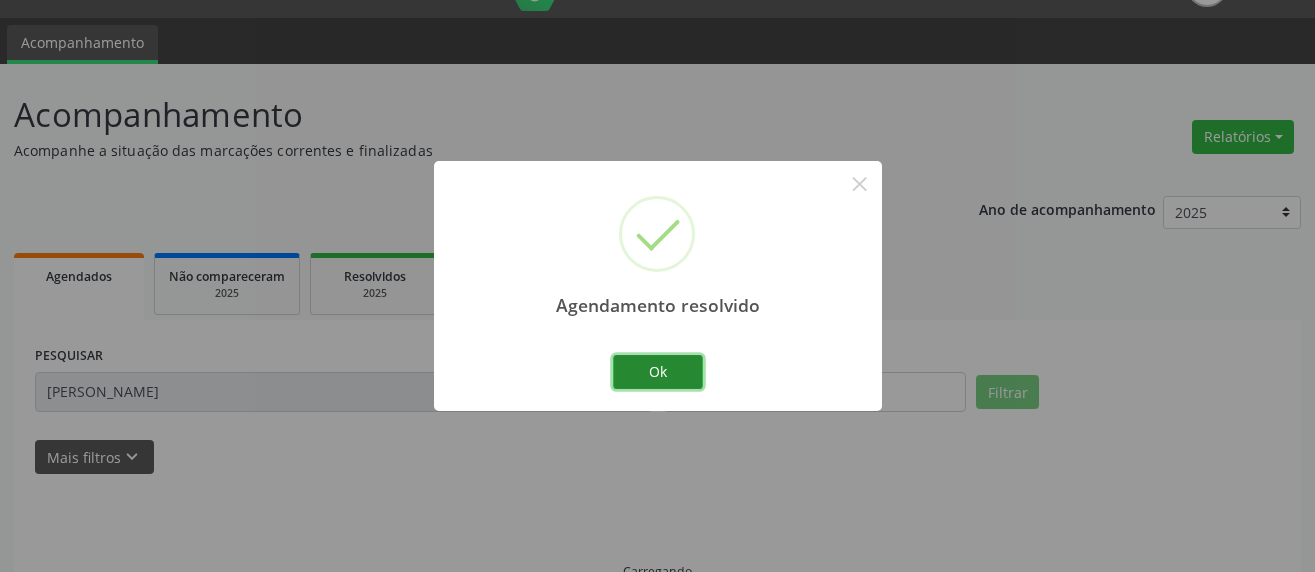 click on "Ok" at bounding box center [658, 372] 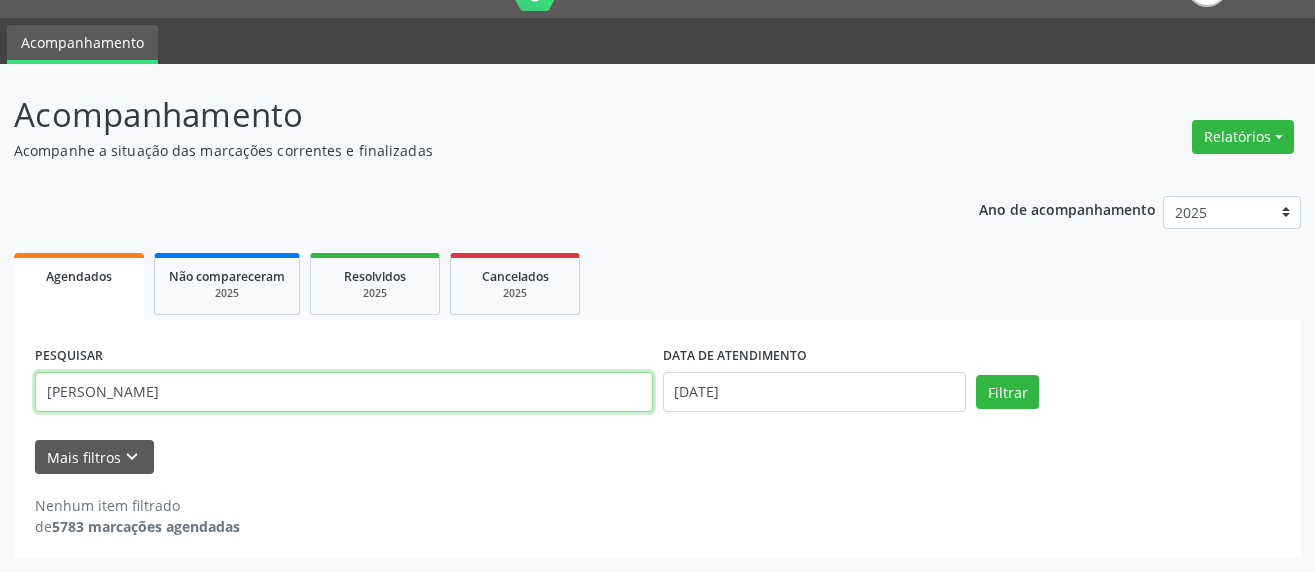 drag, startPoint x: 150, startPoint y: 389, endPoint x: -18, endPoint y: 322, distance: 180.86736 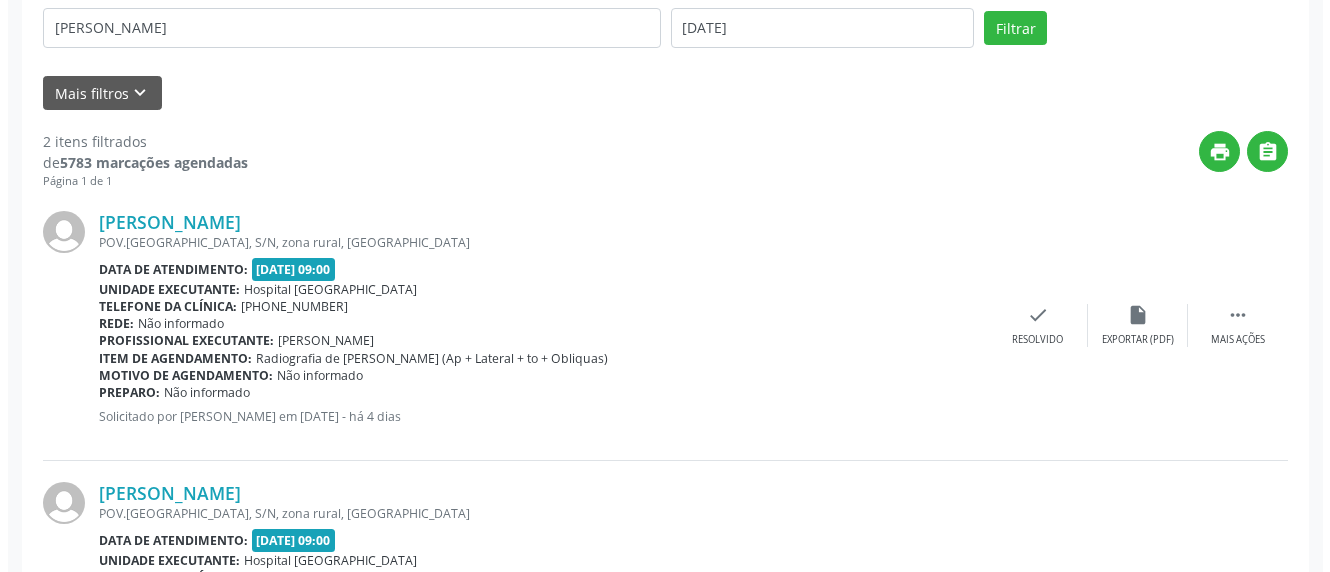 scroll, scrollTop: 411, scrollLeft: 0, axis: vertical 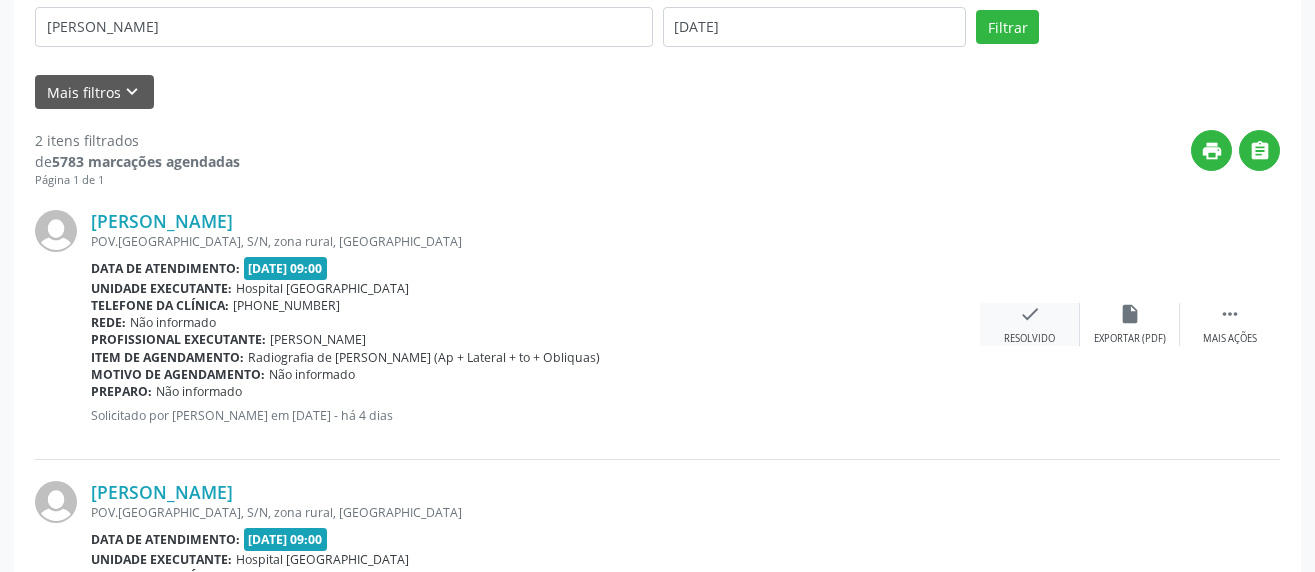 click on "check
Resolvido" at bounding box center (1030, 324) 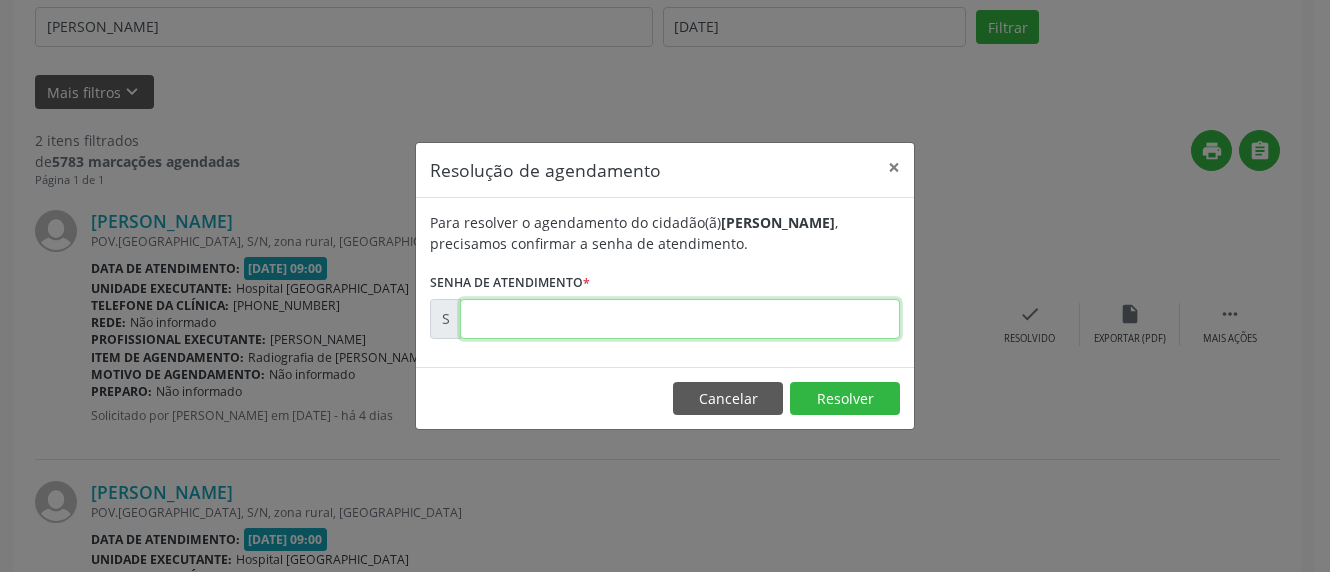 click at bounding box center (680, 319) 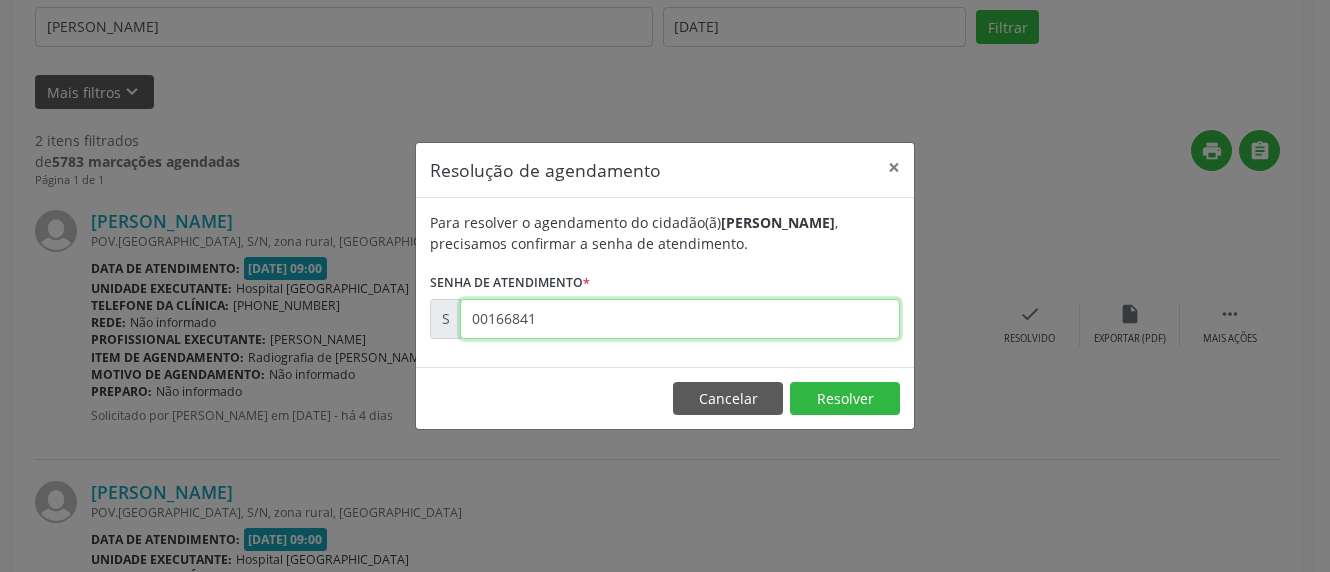 type on "00166841" 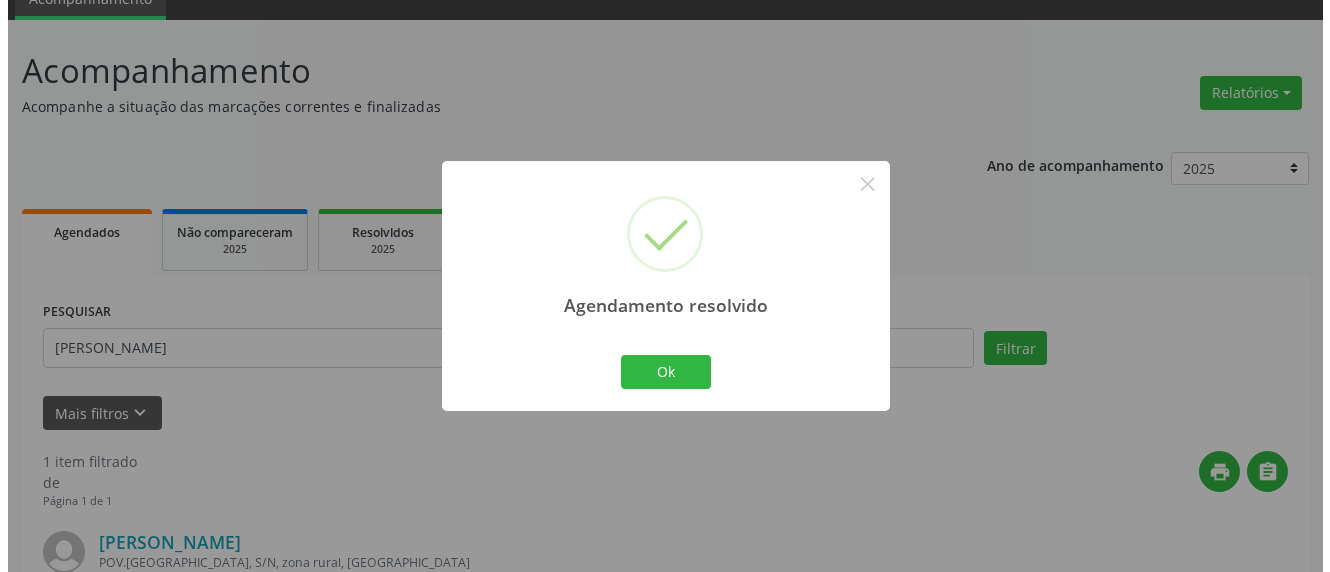 scroll, scrollTop: 333, scrollLeft: 0, axis: vertical 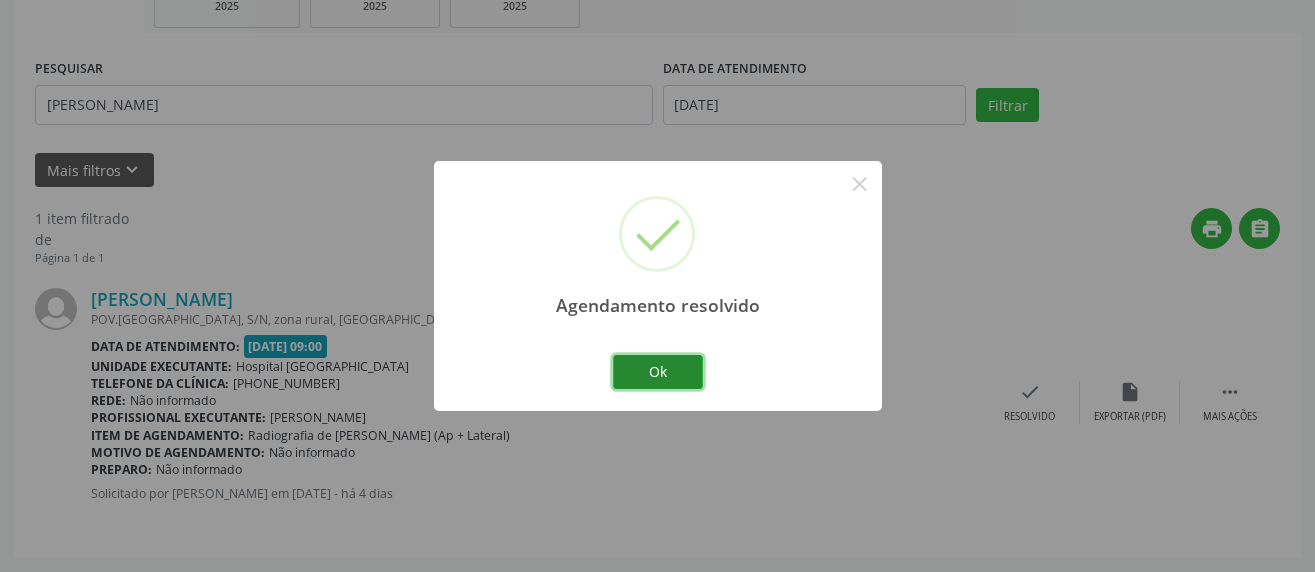 click on "Ok" at bounding box center (658, 372) 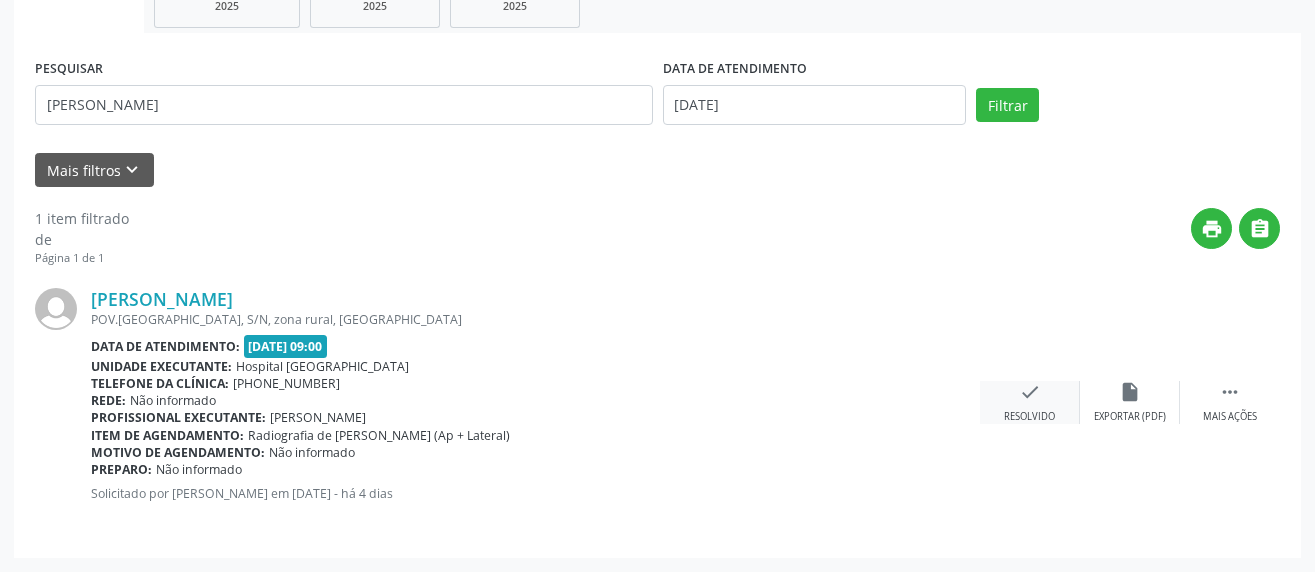 click on "check" at bounding box center (1030, 392) 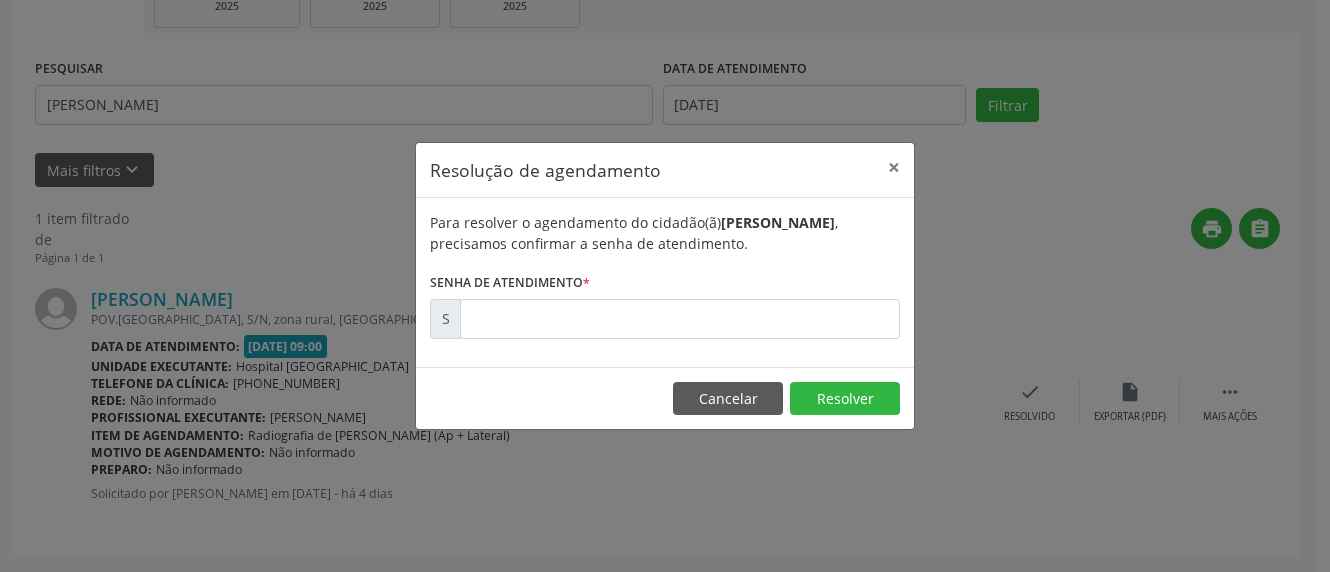 click on "Para resolver o agendamento do cidadão(ã)  [PERSON_NAME] ,
precisamos confirmar a senha de atendimento.
Senha de atendimento
*
S" at bounding box center (665, 275) 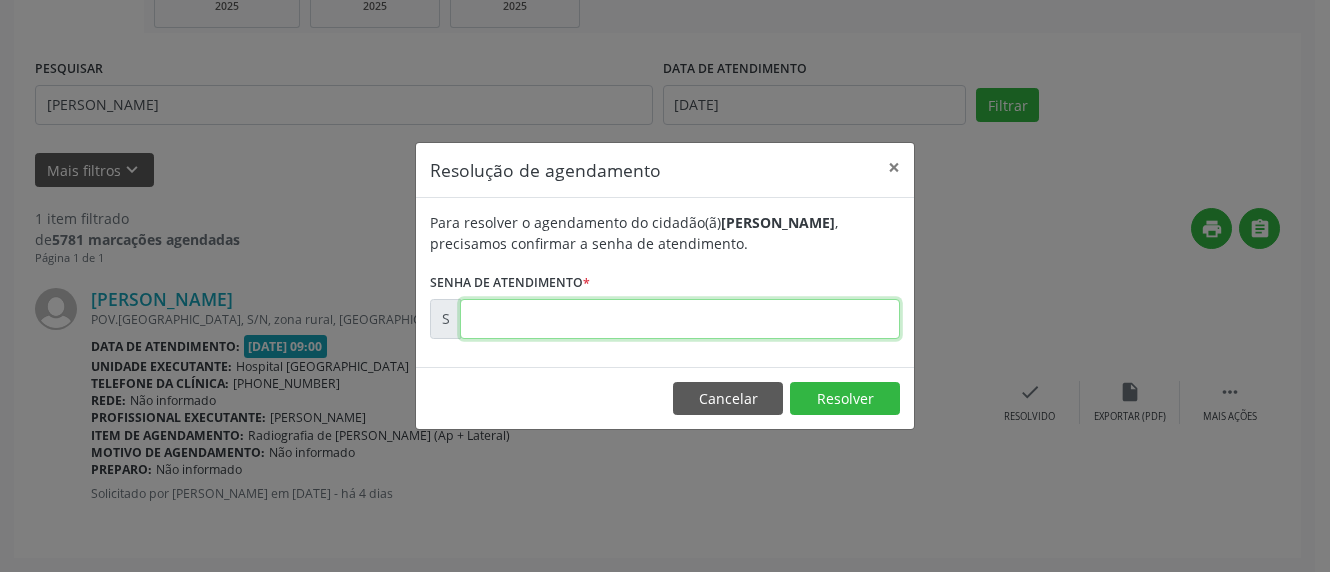 drag, startPoint x: 833, startPoint y: 311, endPoint x: 807, endPoint y: 287, distance: 35.383614 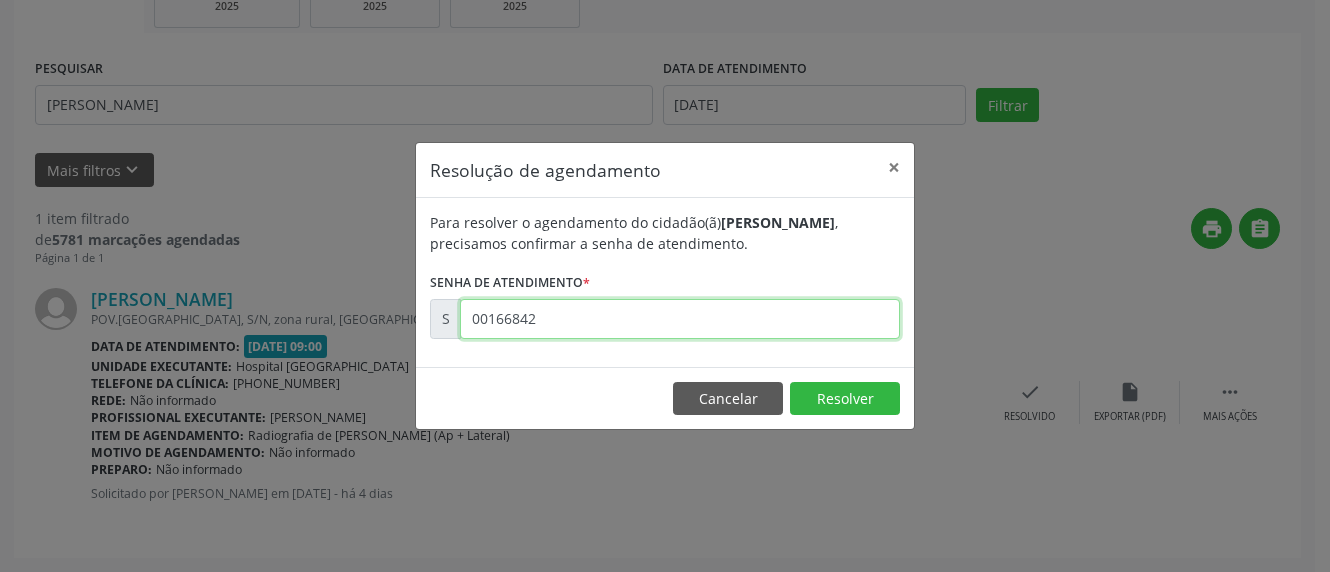 type on "00166842" 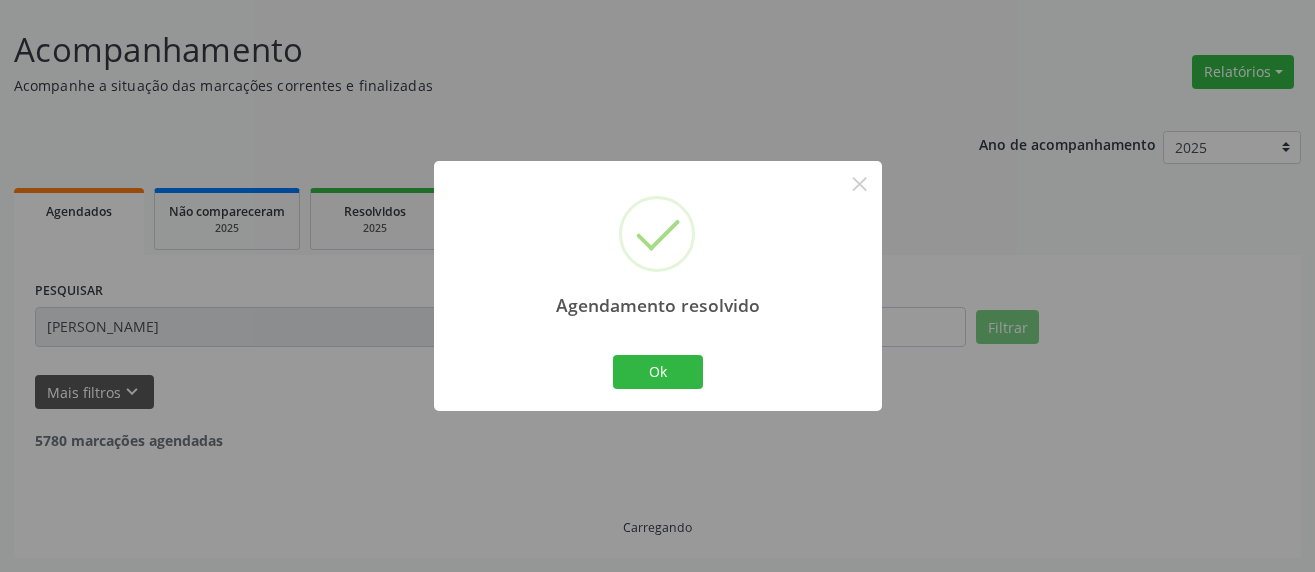 scroll, scrollTop: 46, scrollLeft: 0, axis: vertical 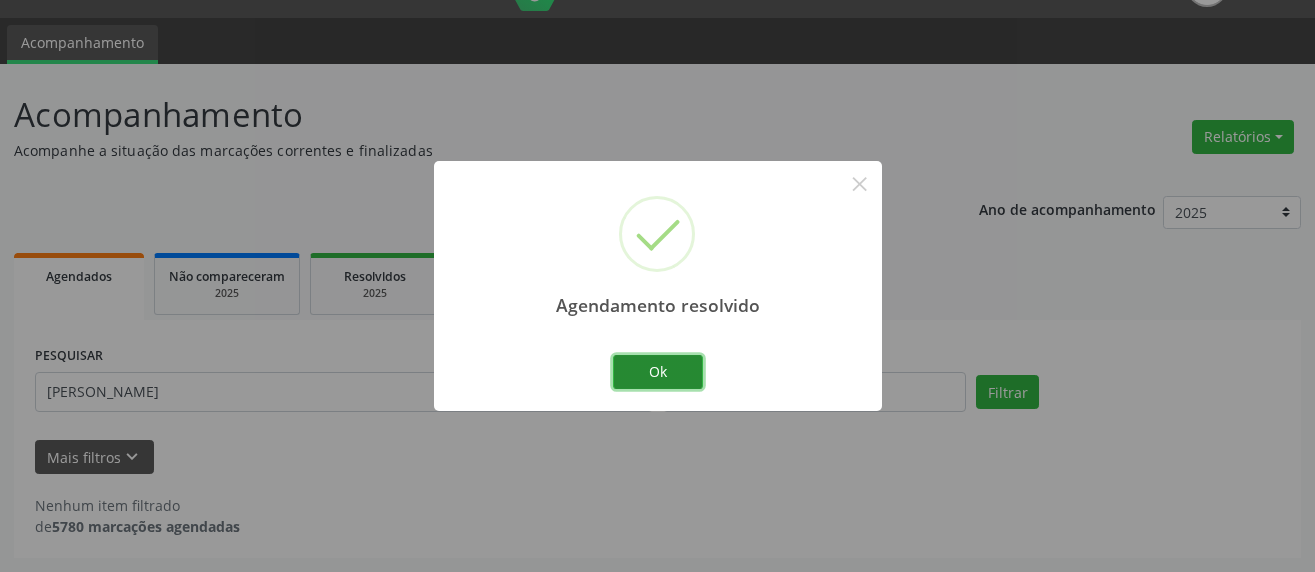 click on "Ok" at bounding box center [658, 372] 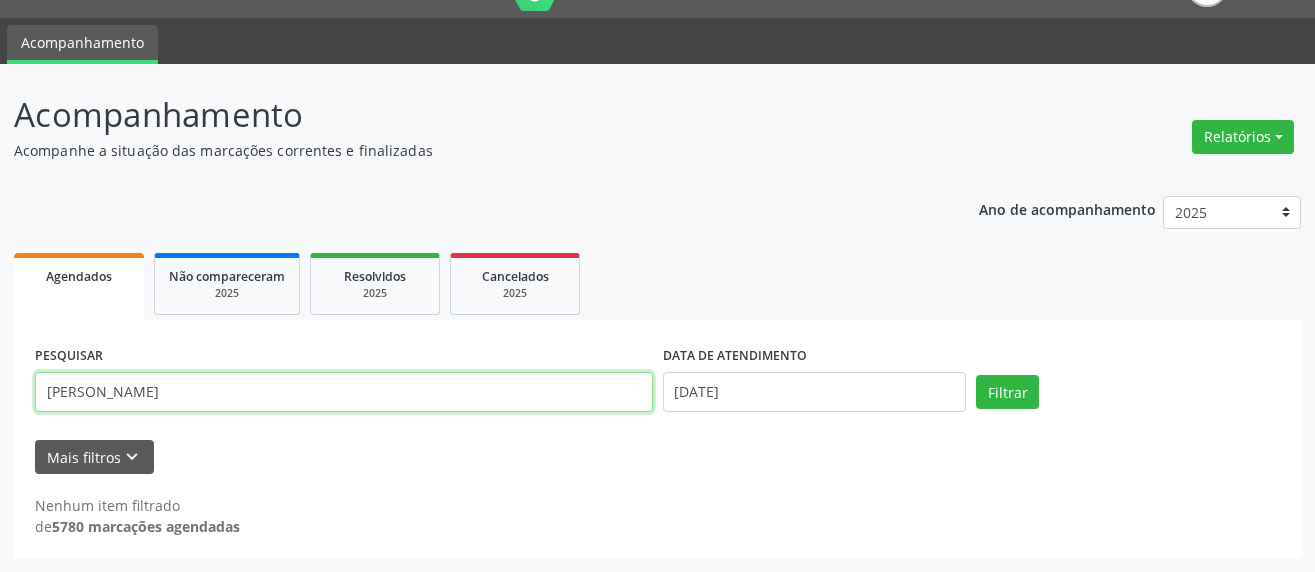 drag, startPoint x: 171, startPoint y: 392, endPoint x: 7, endPoint y: 419, distance: 166.2077 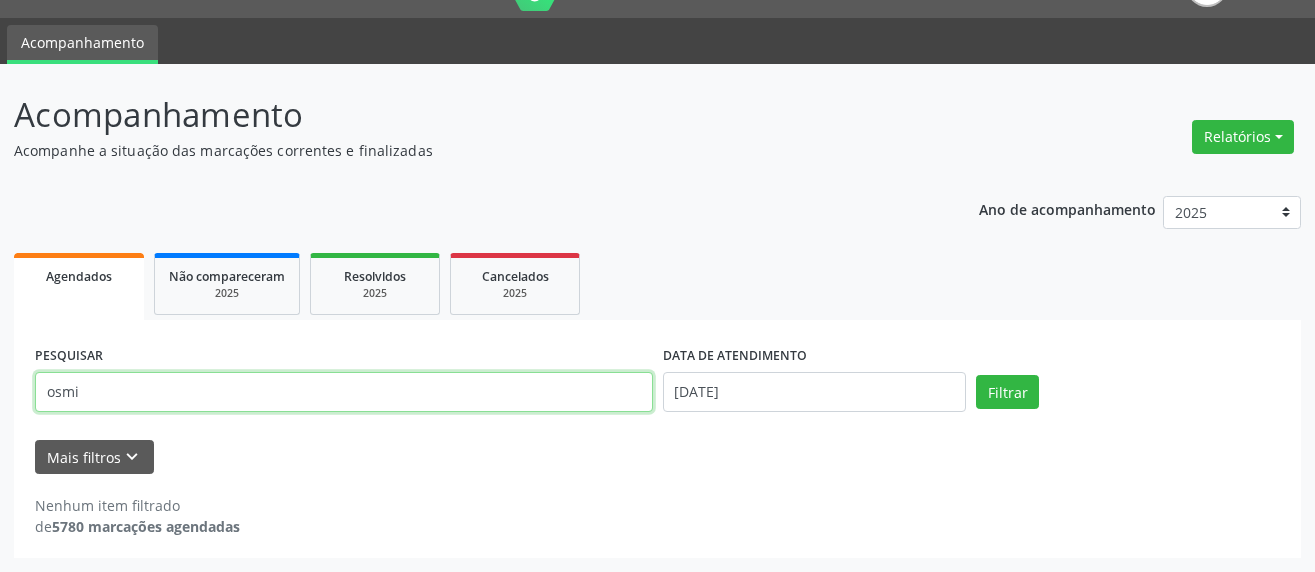 type on "osmi" 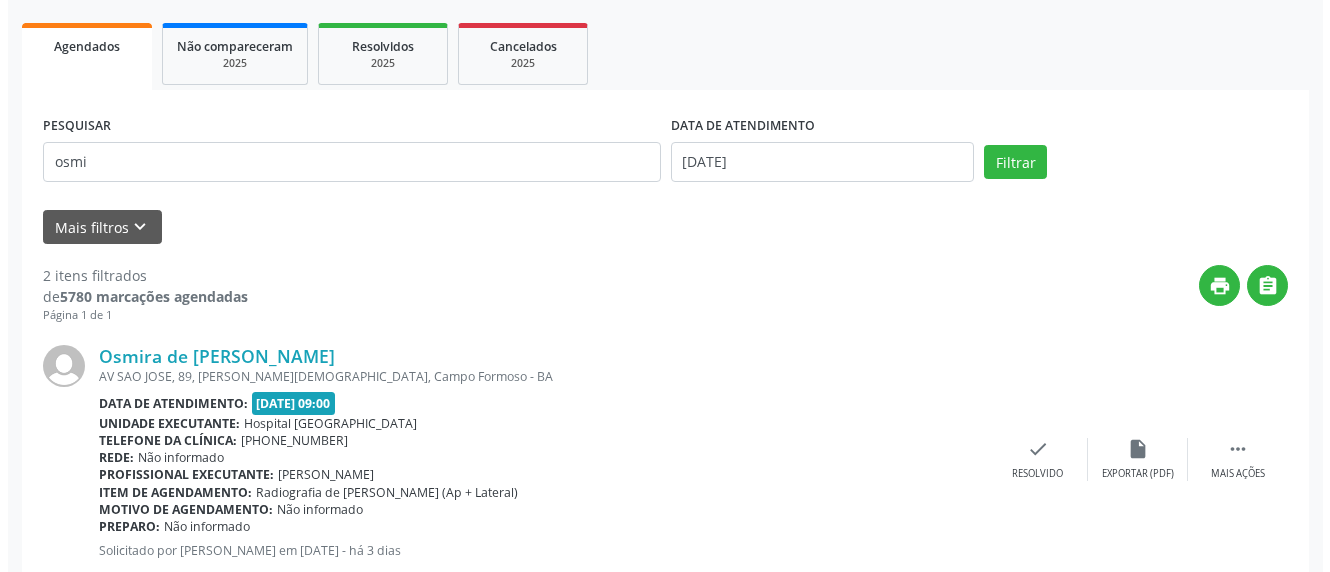 scroll, scrollTop: 311, scrollLeft: 0, axis: vertical 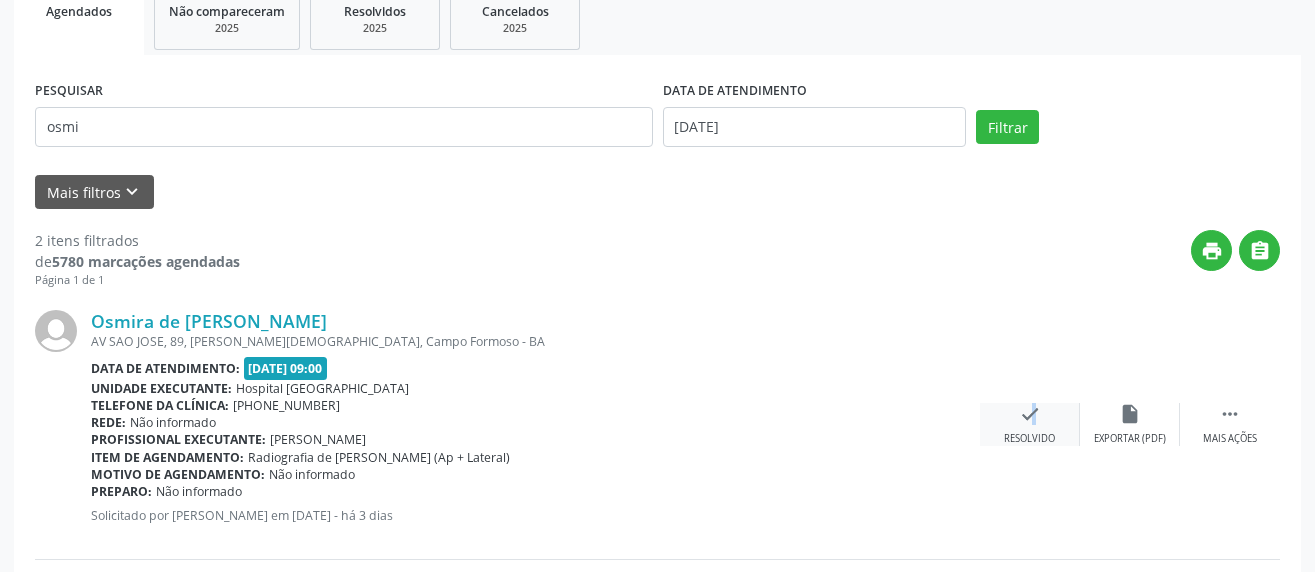 click on "check" at bounding box center (1030, 414) 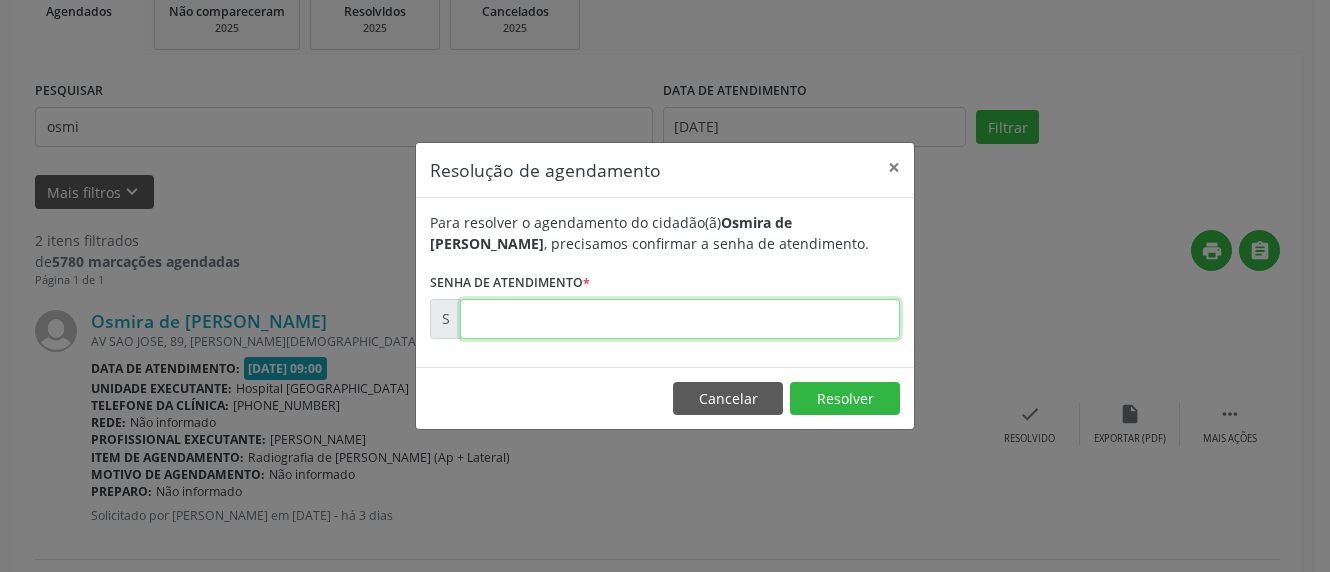 click at bounding box center [680, 319] 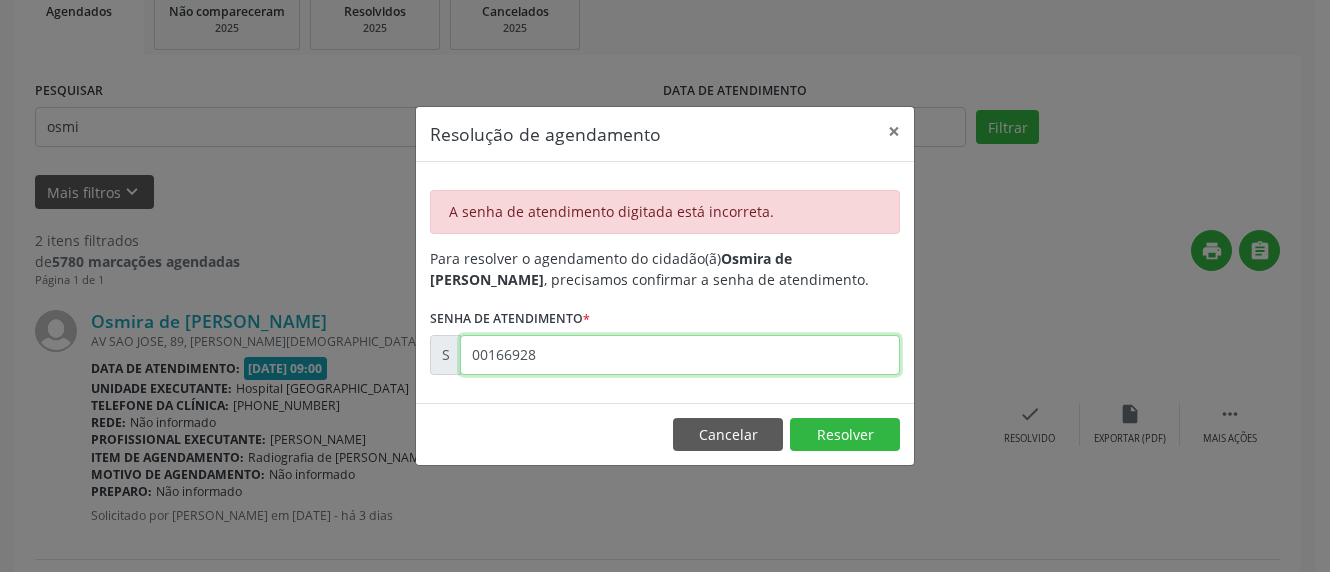 drag, startPoint x: 695, startPoint y: 361, endPoint x: 722, endPoint y: 362, distance: 27.018513 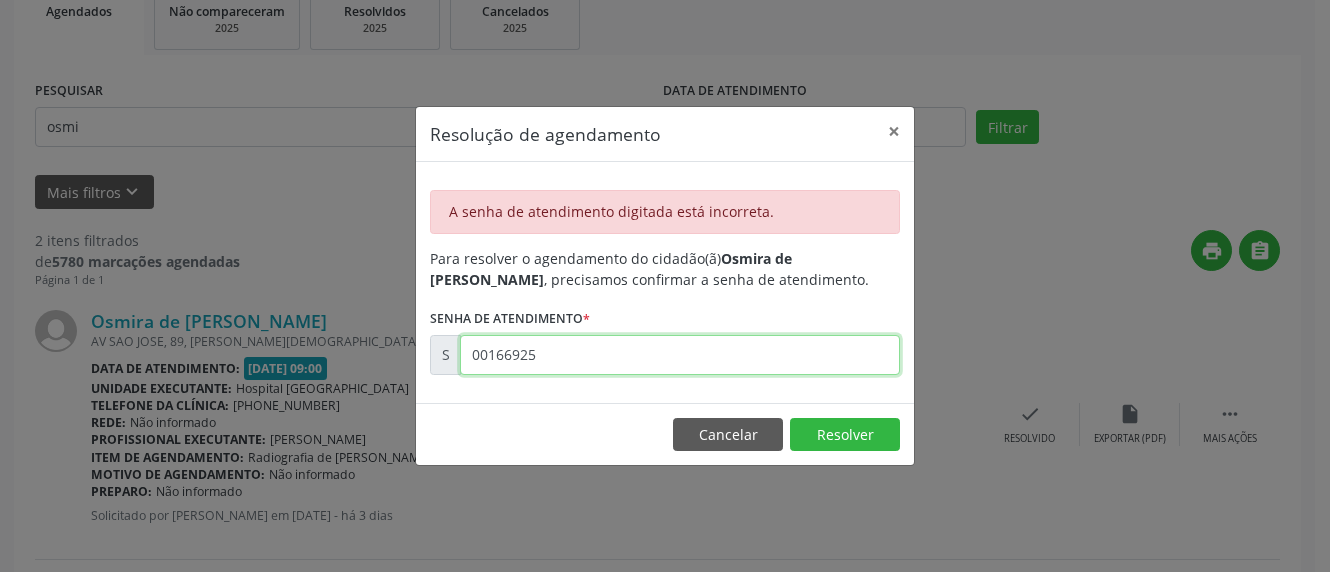 type on "00166925" 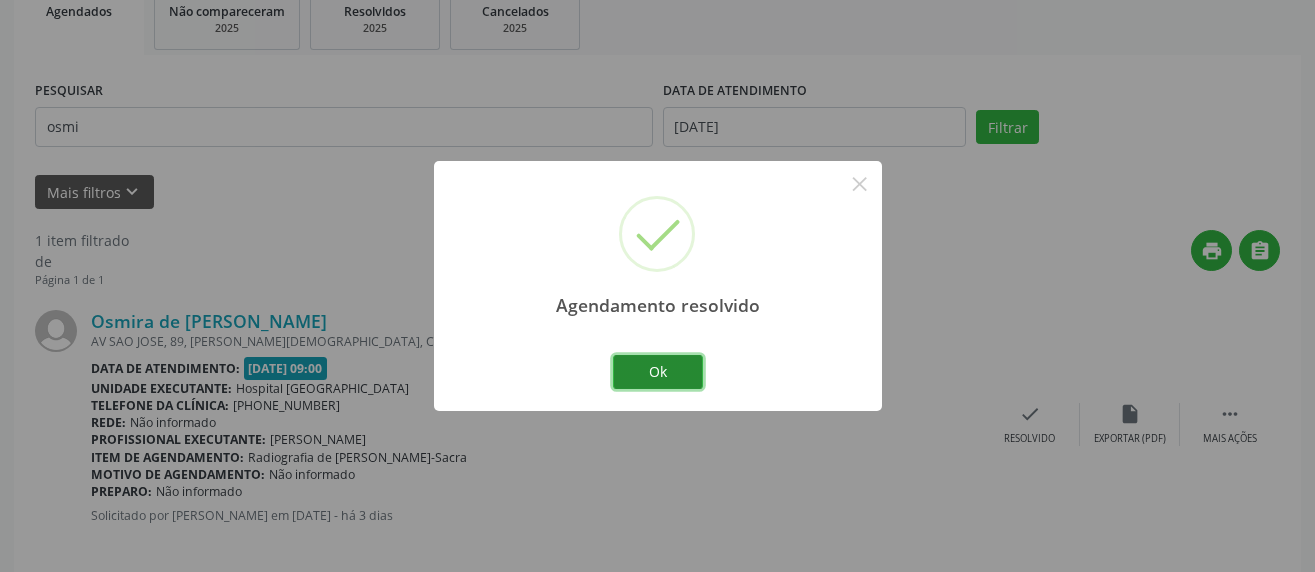 click on "Ok" at bounding box center [658, 372] 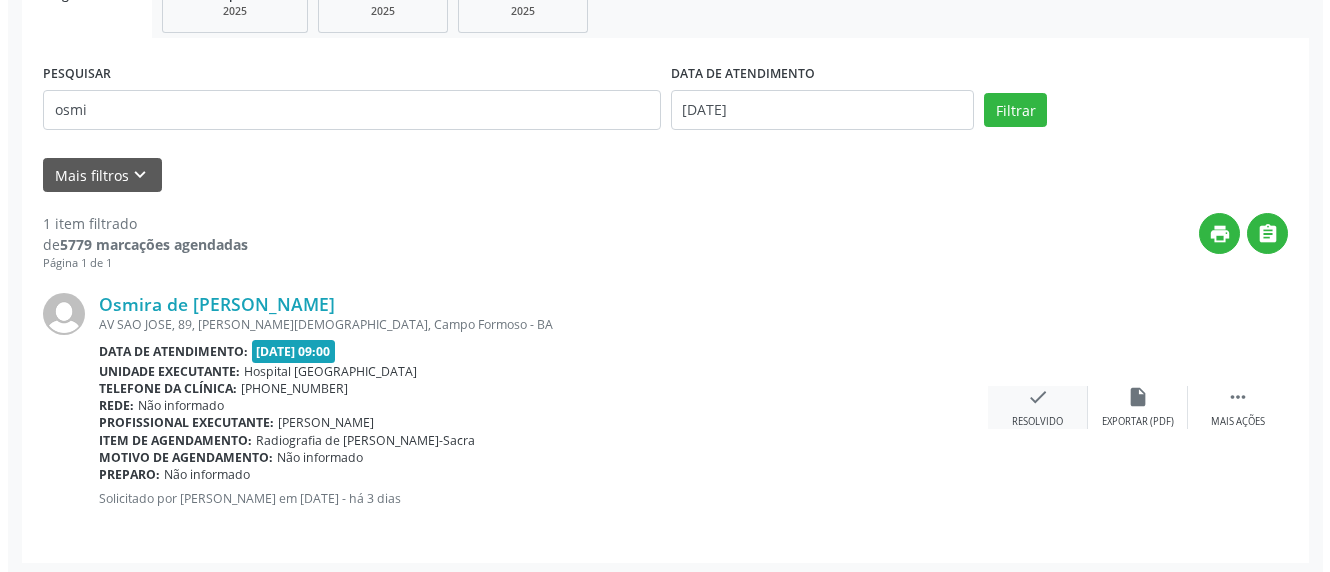 scroll, scrollTop: 333, scrollLeft: 0, axis: vertical 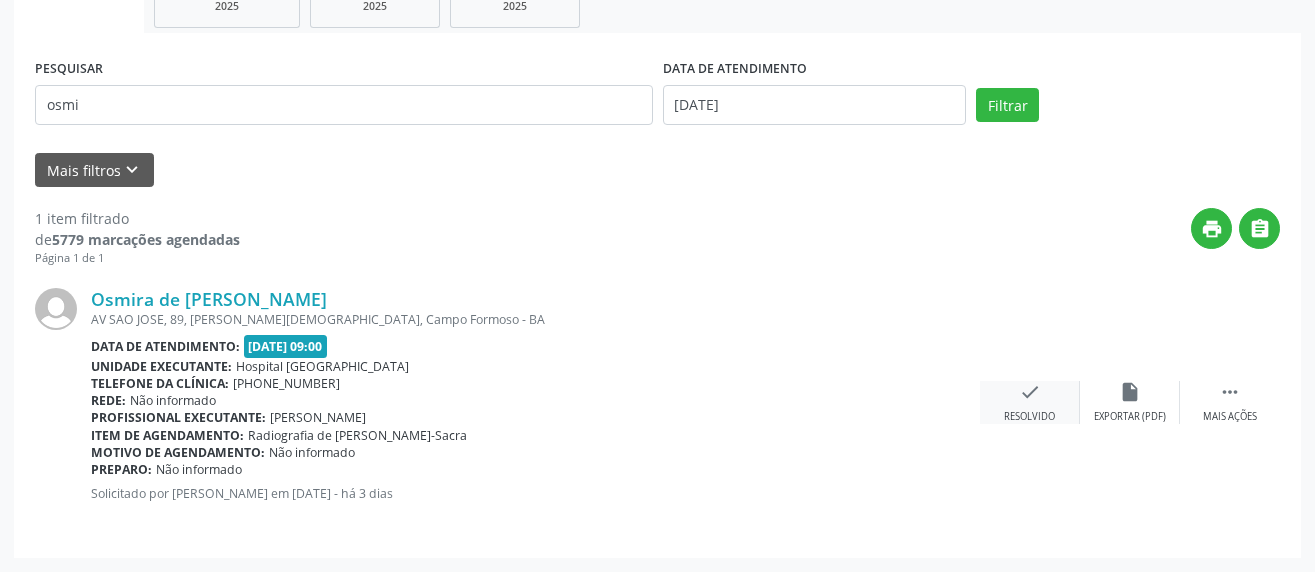 drag, startPoint x: 1015, startPoint y: 370, endPoint x: 1022, endPoint y: 384, distance: 15.652476 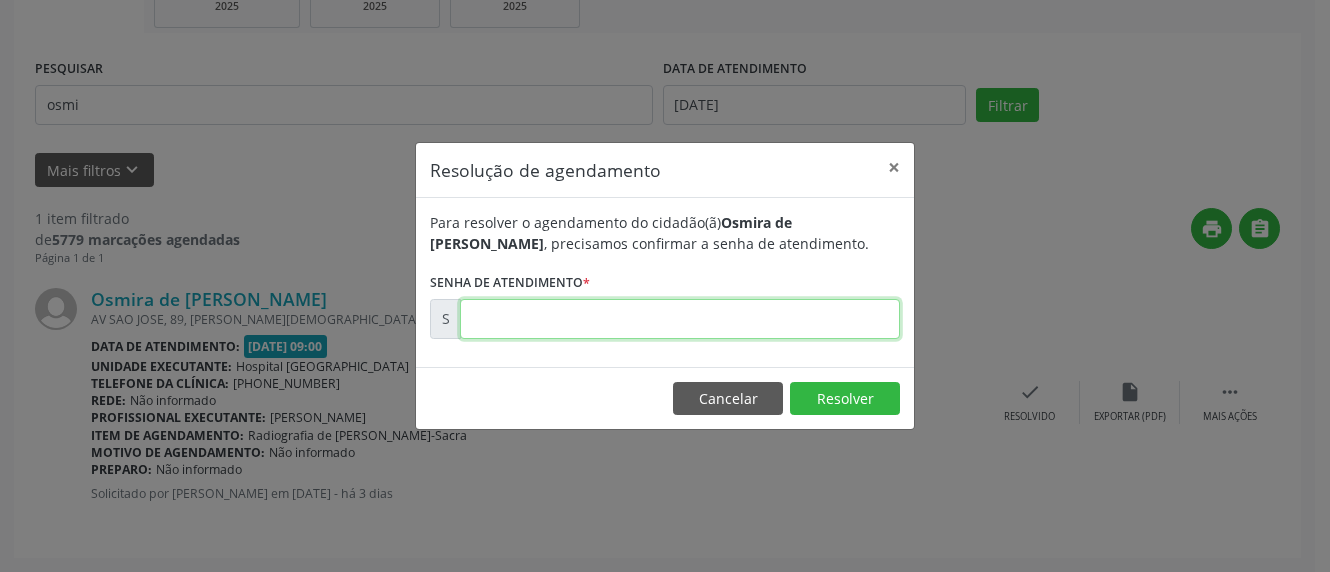 click at bounding box center [680, 319] 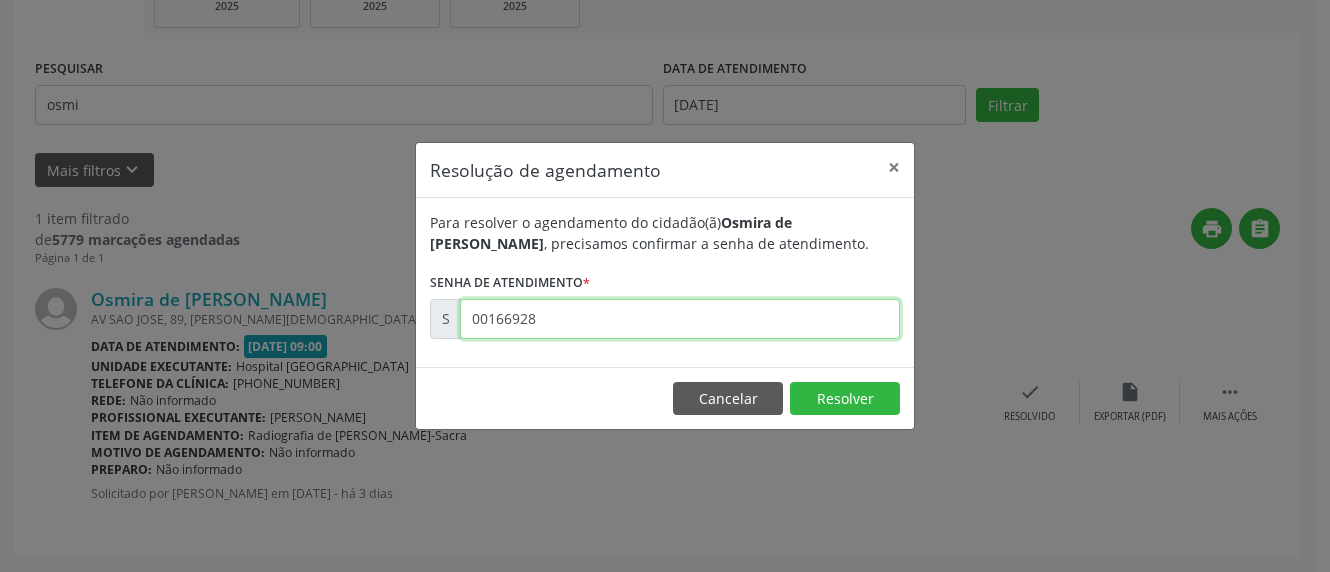 type on "00166928" 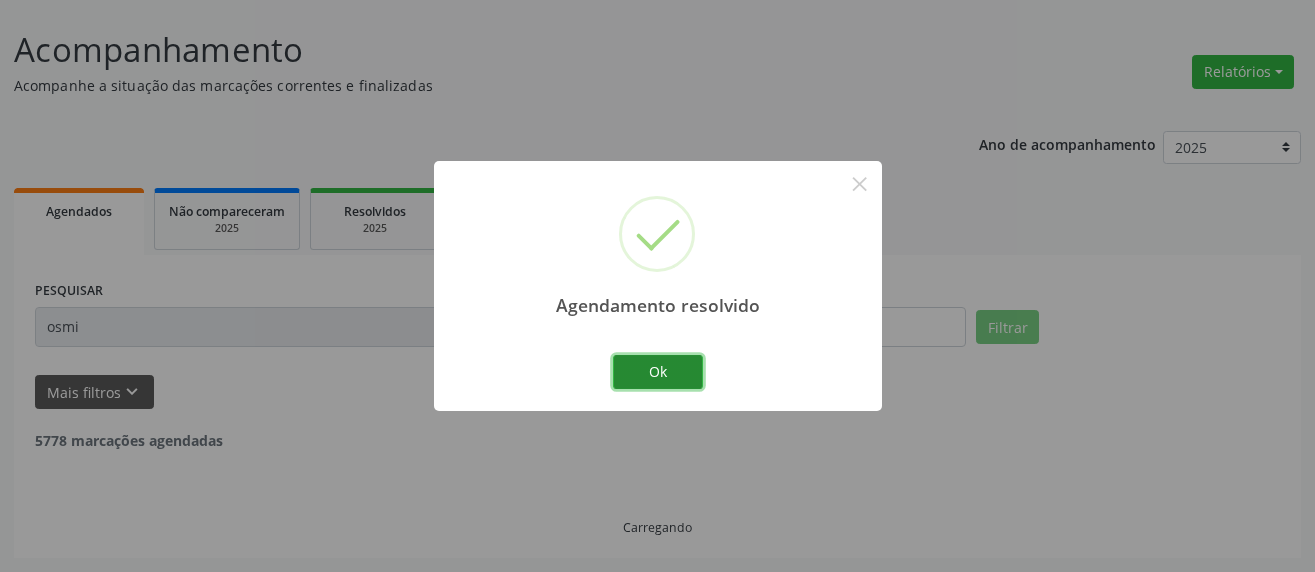 click on "Ok" at bounding box center (658, 372) 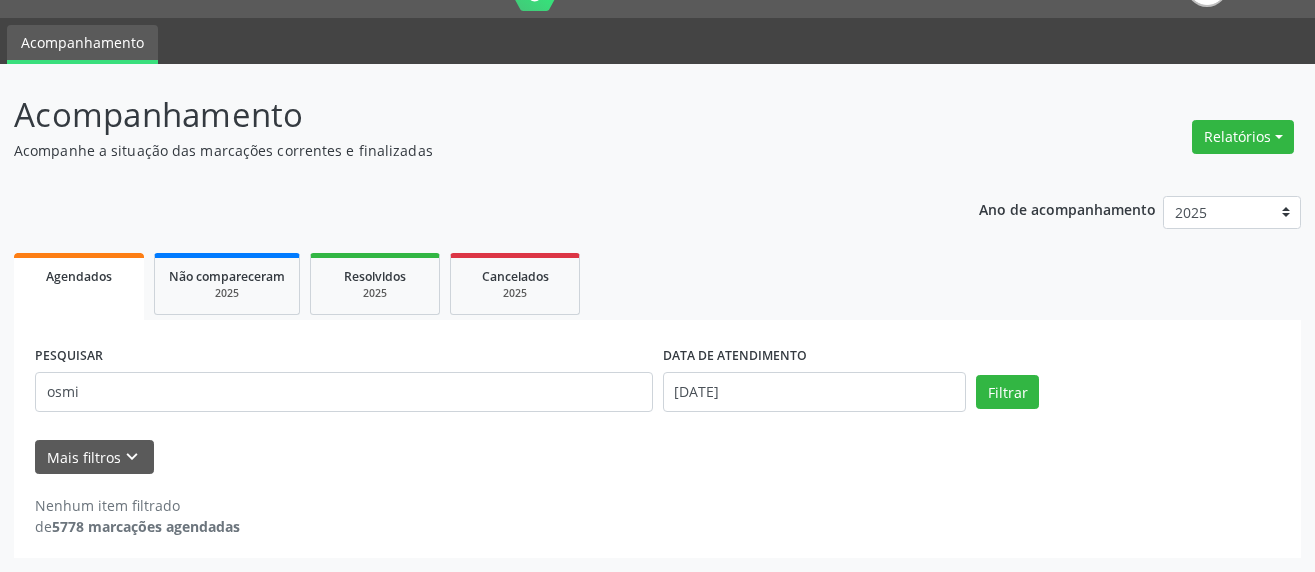 scroll, scrollTop: 46, scrollLeft: 0, axis: vertical 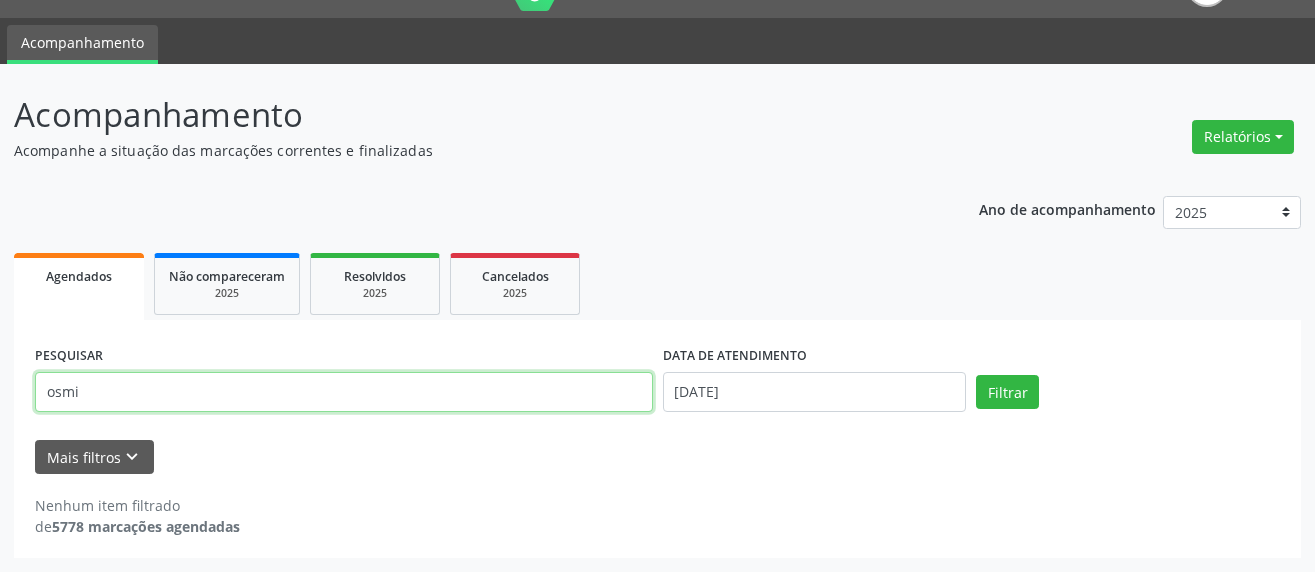 drag, startPoint x: 76, startPoint y: 379, endPoint x: -18, endPoint y: 380, distance: 94.00532 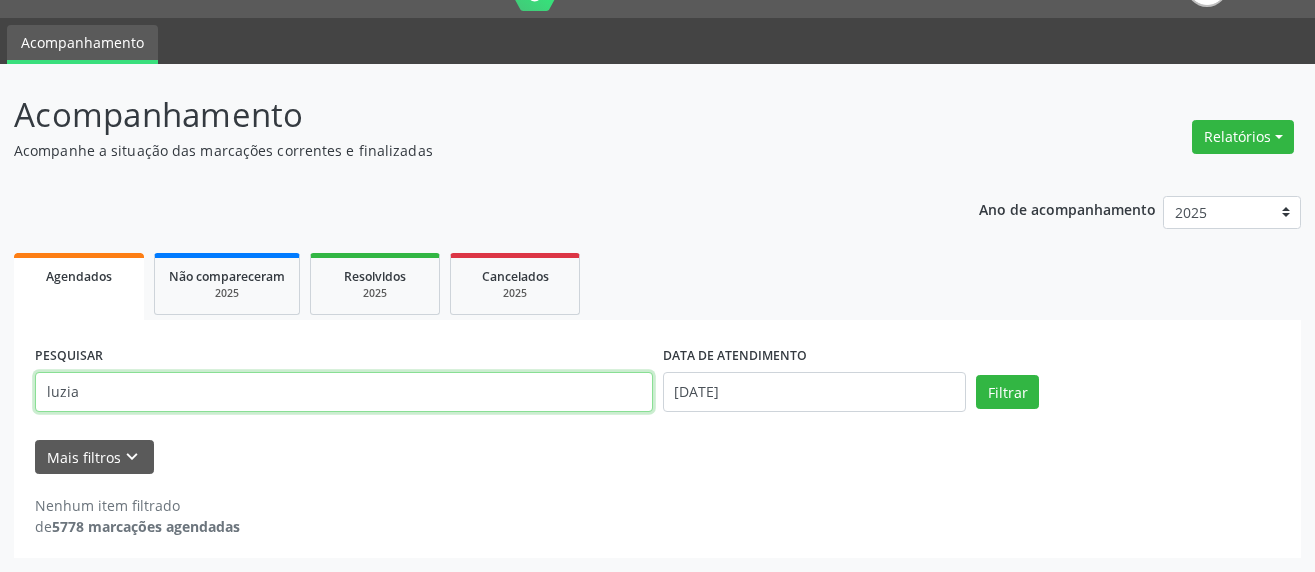 type on "luzia" 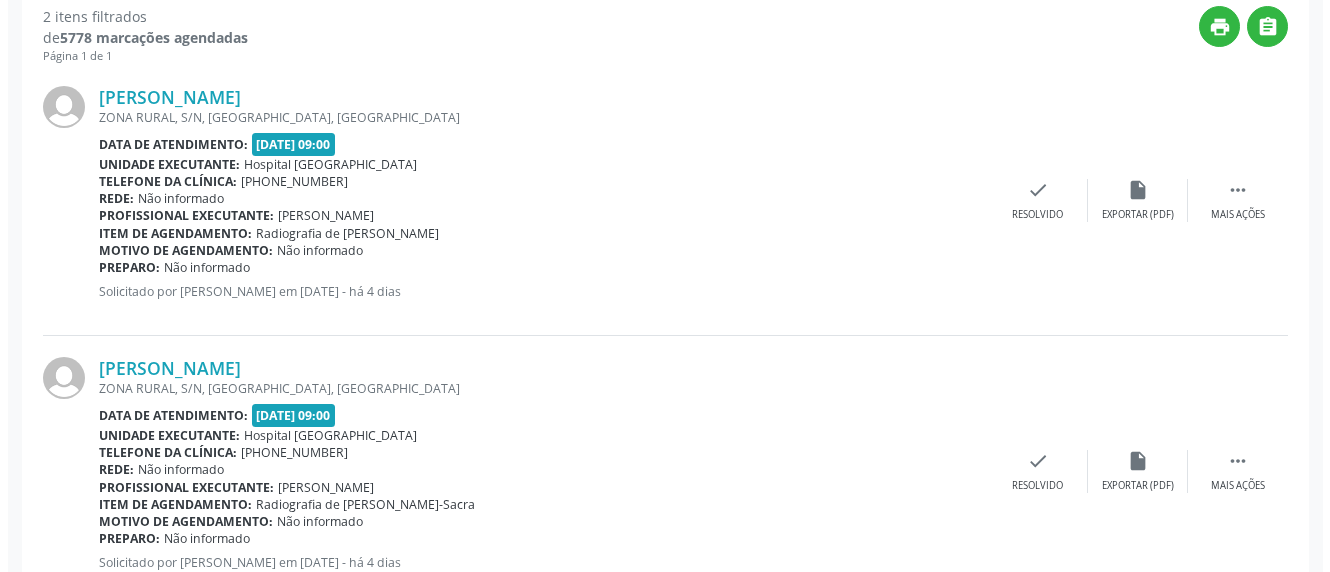 scroll, scrollTop: 546, scrollLeft: 0, axis: vertical 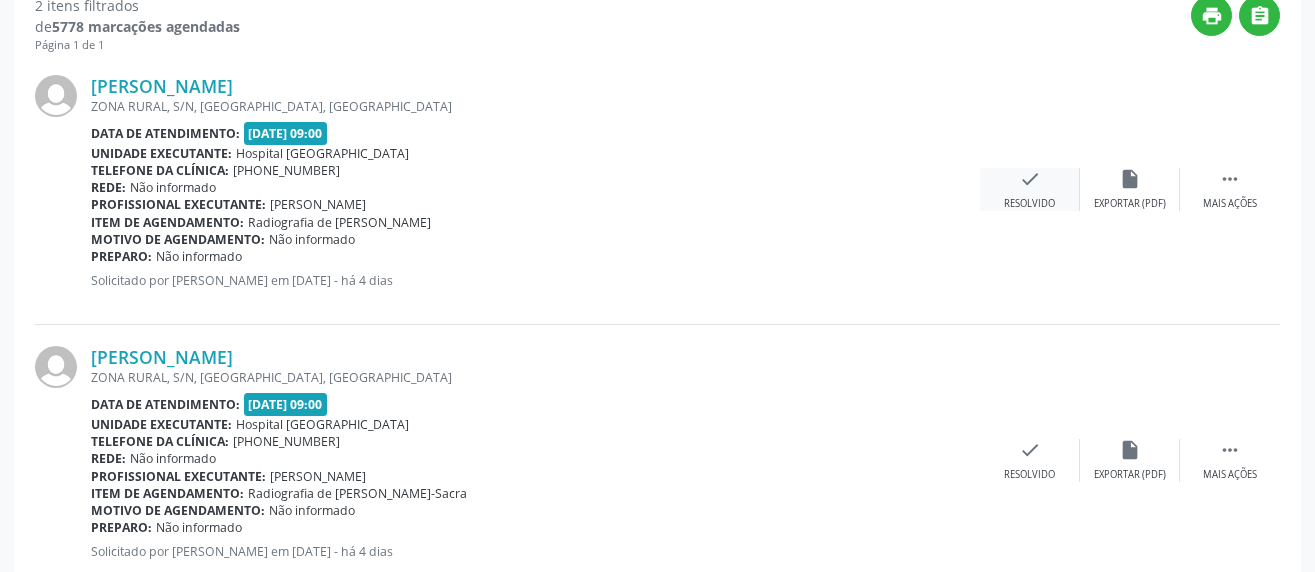 click on "check" at bounding box center [1030, 179] 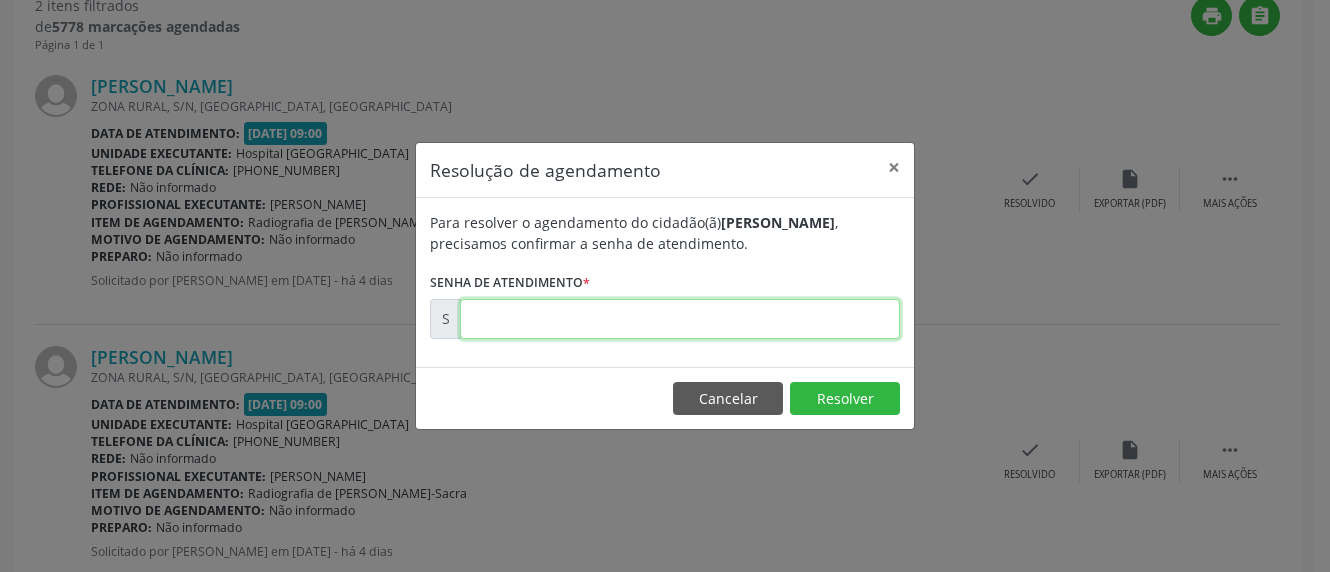 click at bounding box center (680, 319) 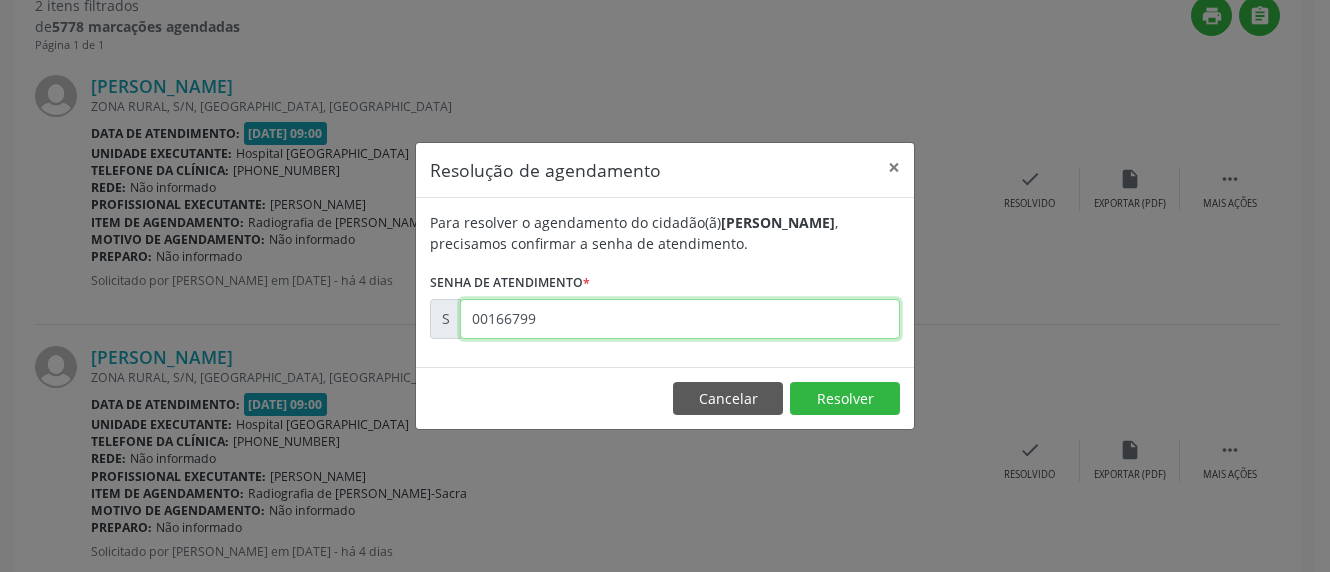 type on "00166799" 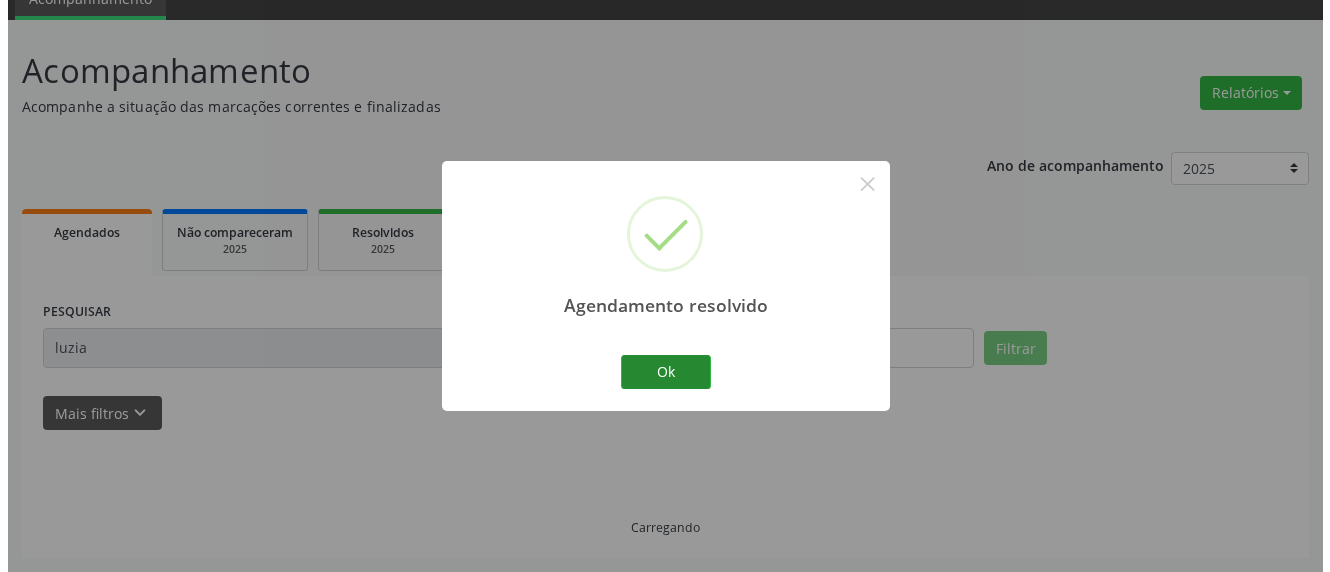 scroll, scrollTop: 333, scrollLeft: 0, axis: vertical 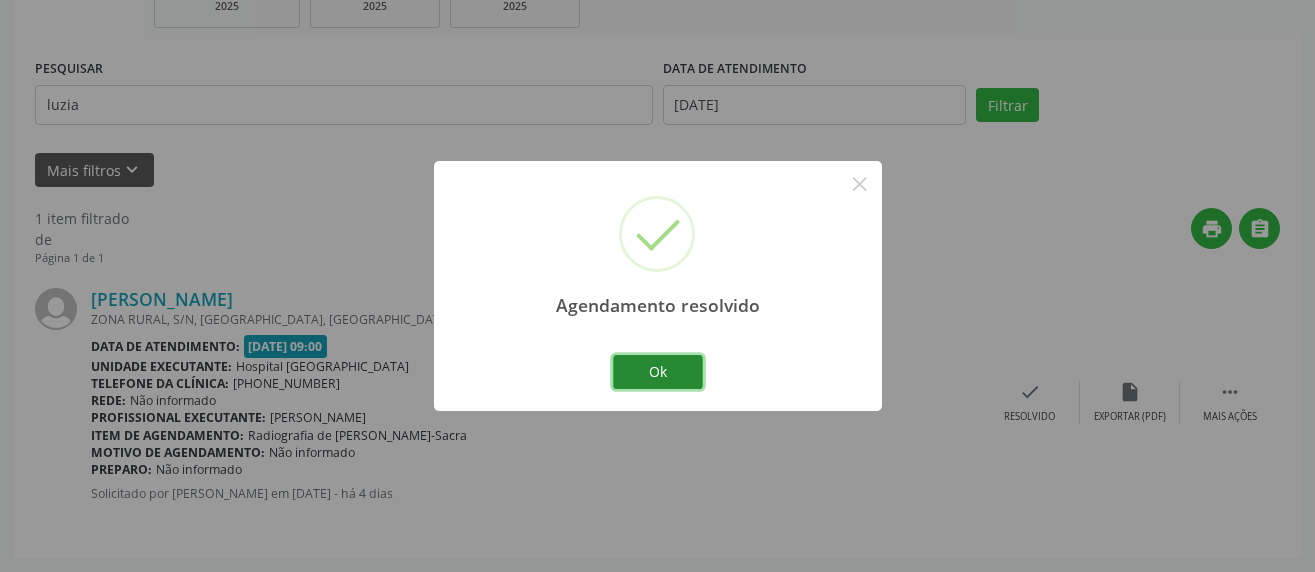 click on "Ok" at bounding box center [658, 372] 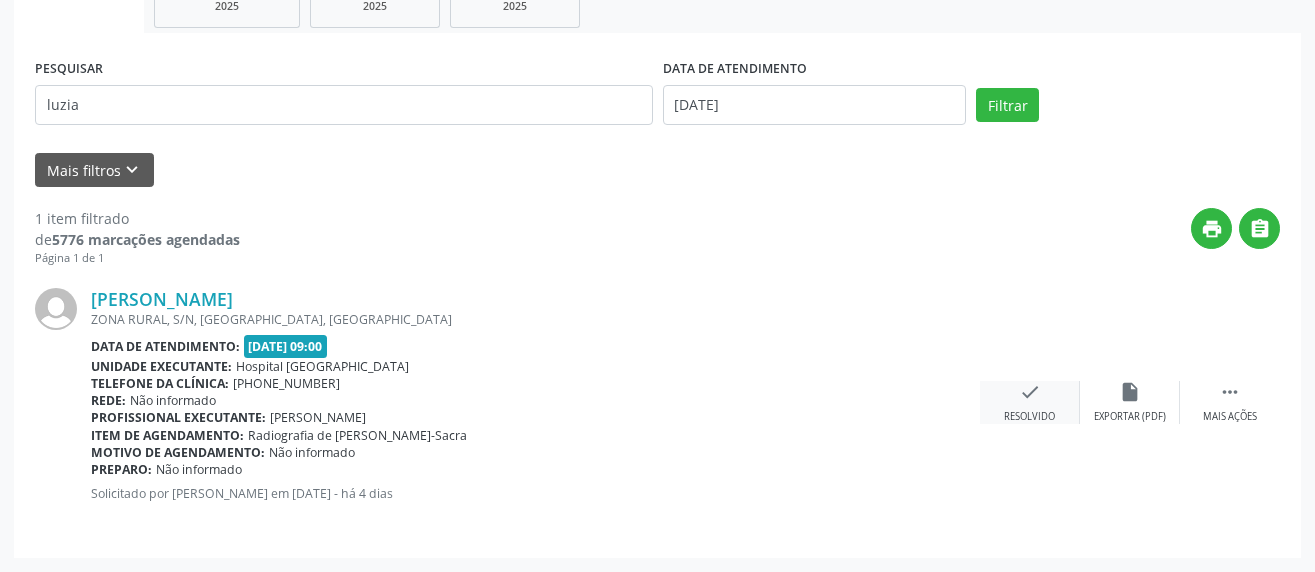 click on "check" at bounding box center (1030, 392) 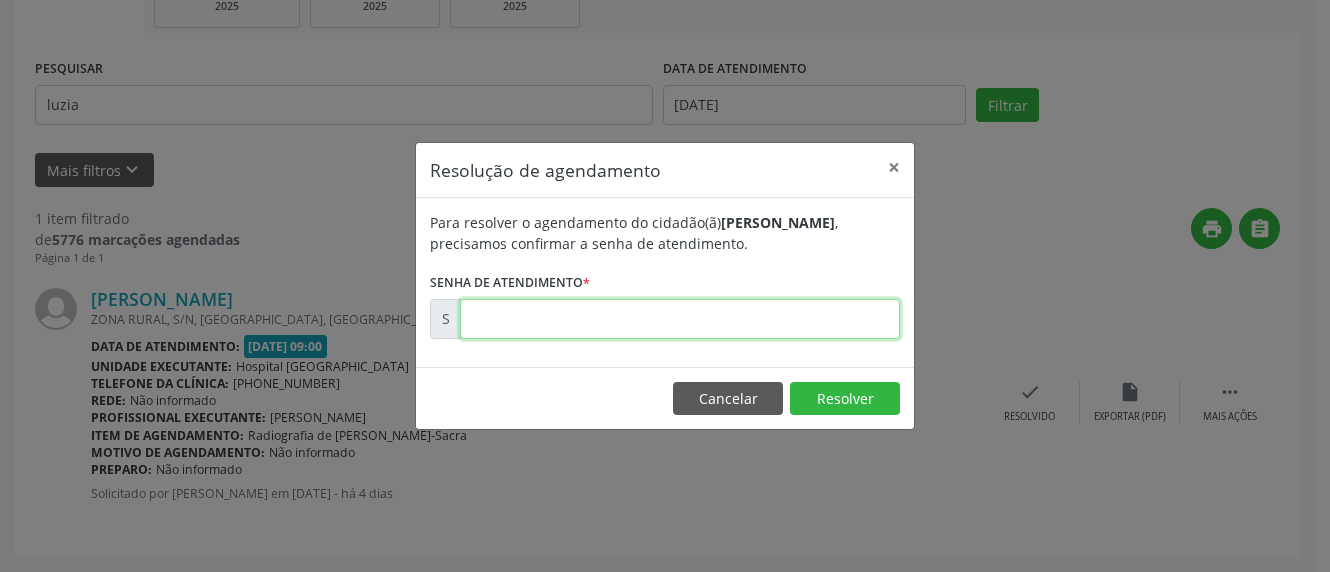 click at bounding box center [680, 319] 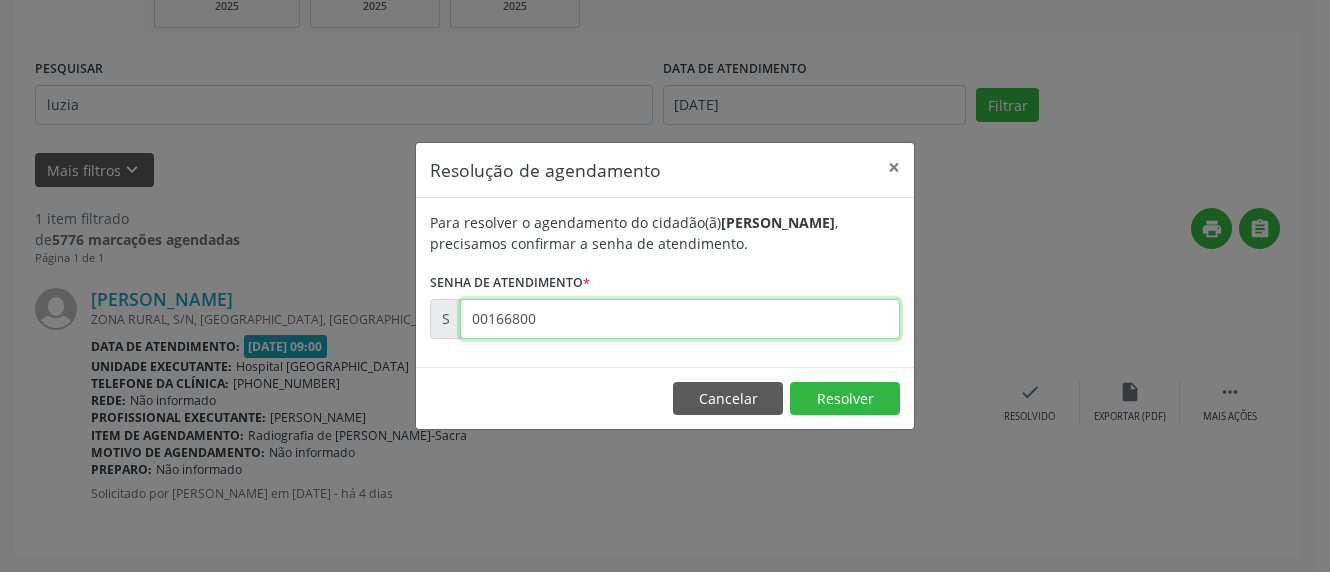 type on "00166800" 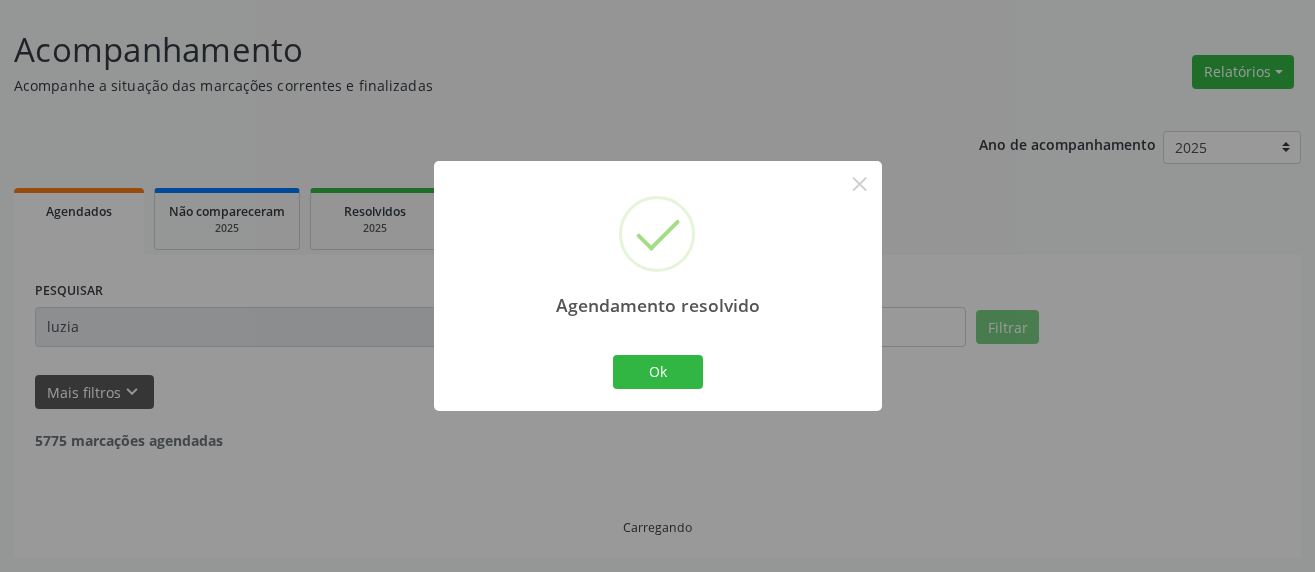 scroll, scrollTop: 46, scrollLeft: 0, axis: vertical 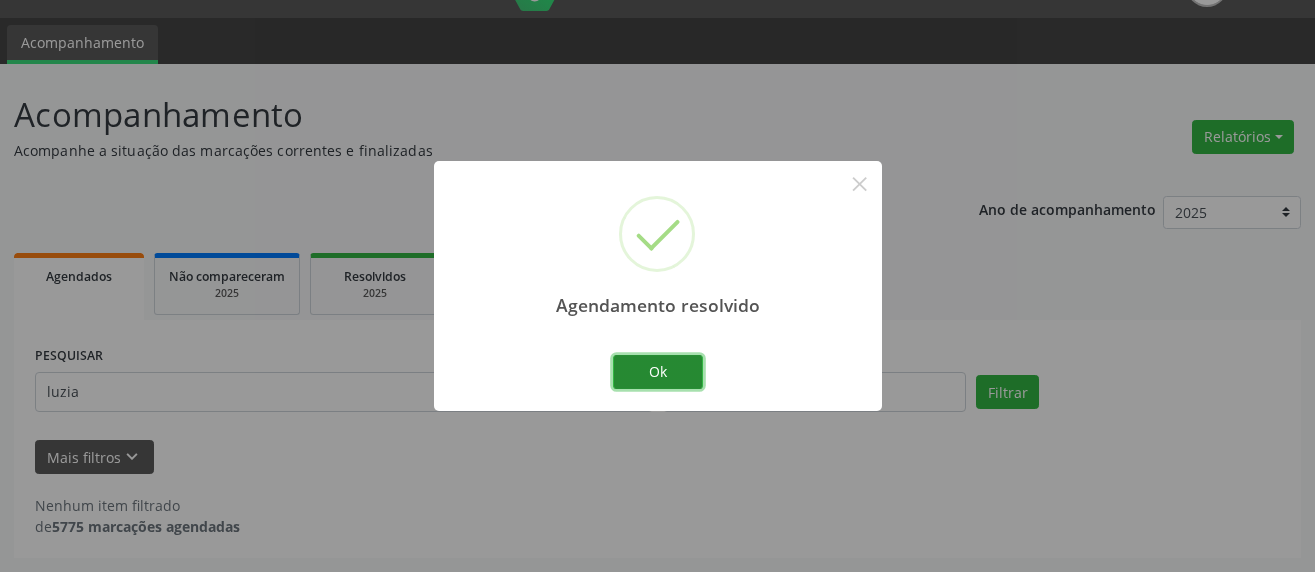 click on "Ok" at bounding box center [658, 372] 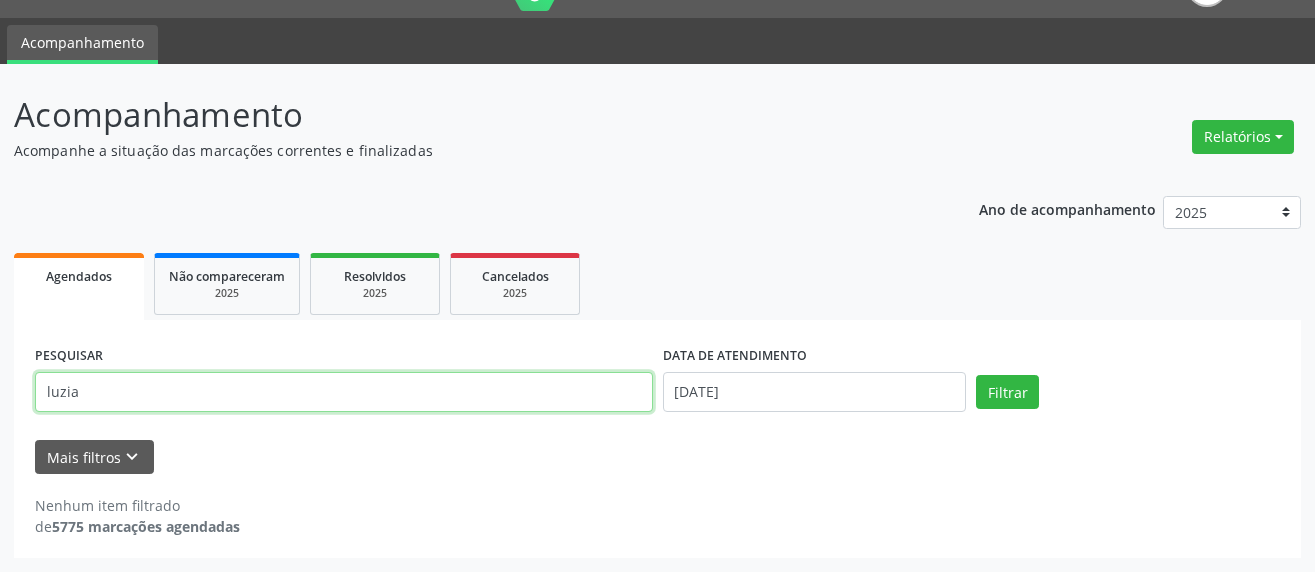 drag, startPoint x: 130, startPoint y: 374, endPoint x: -18, endPoint y: 341, distance: 151.63443 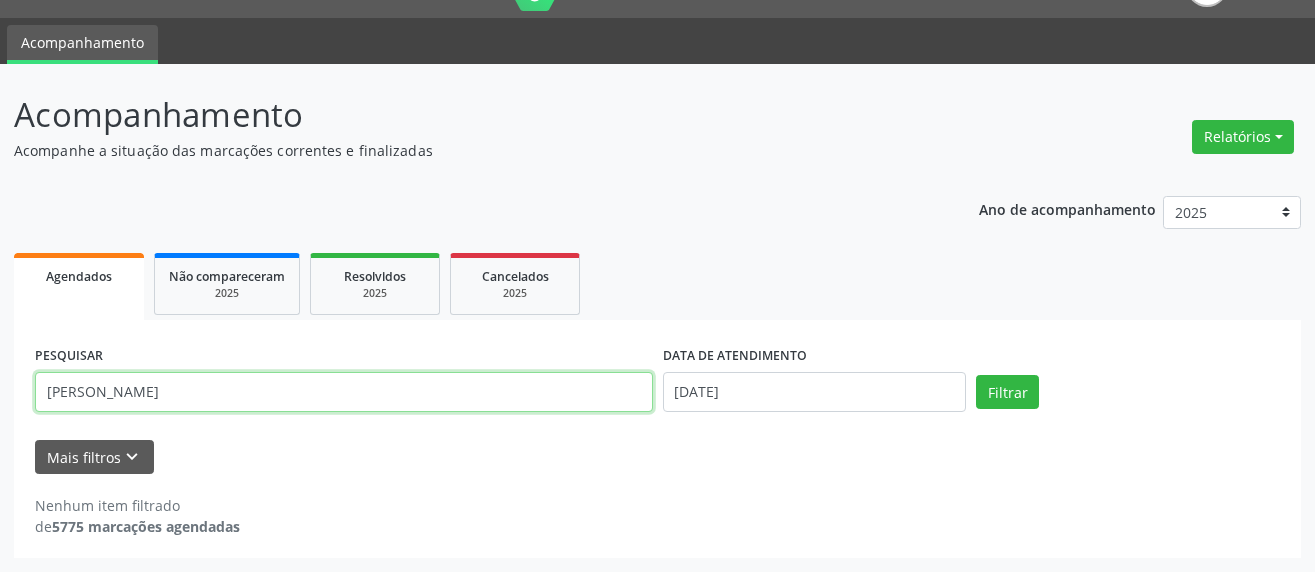 type on "[PERSON_NAME]" 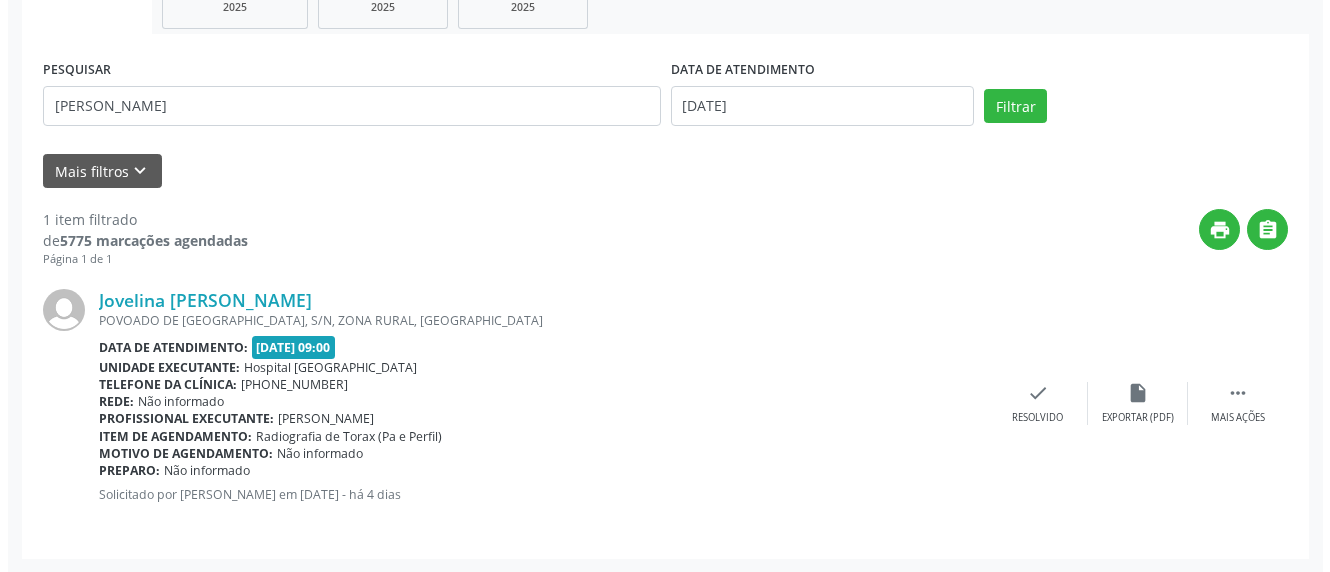 scroll, scrollTop: 333, scrollLeft: 0, axis: vertical 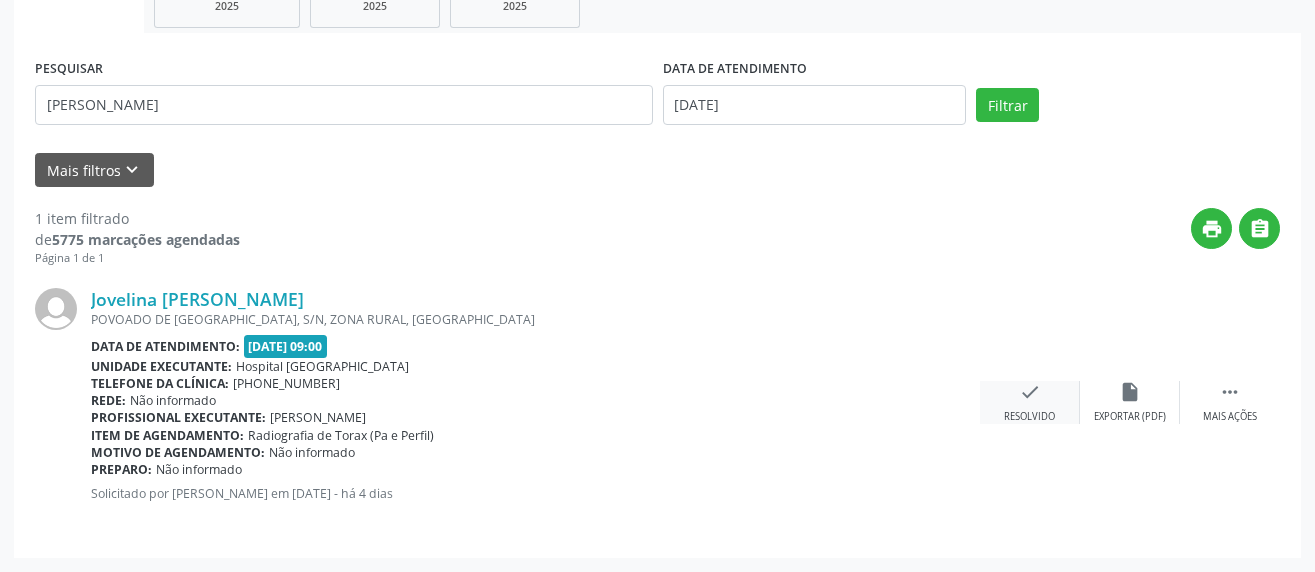click on "check" at bounding box center [1030, 392] 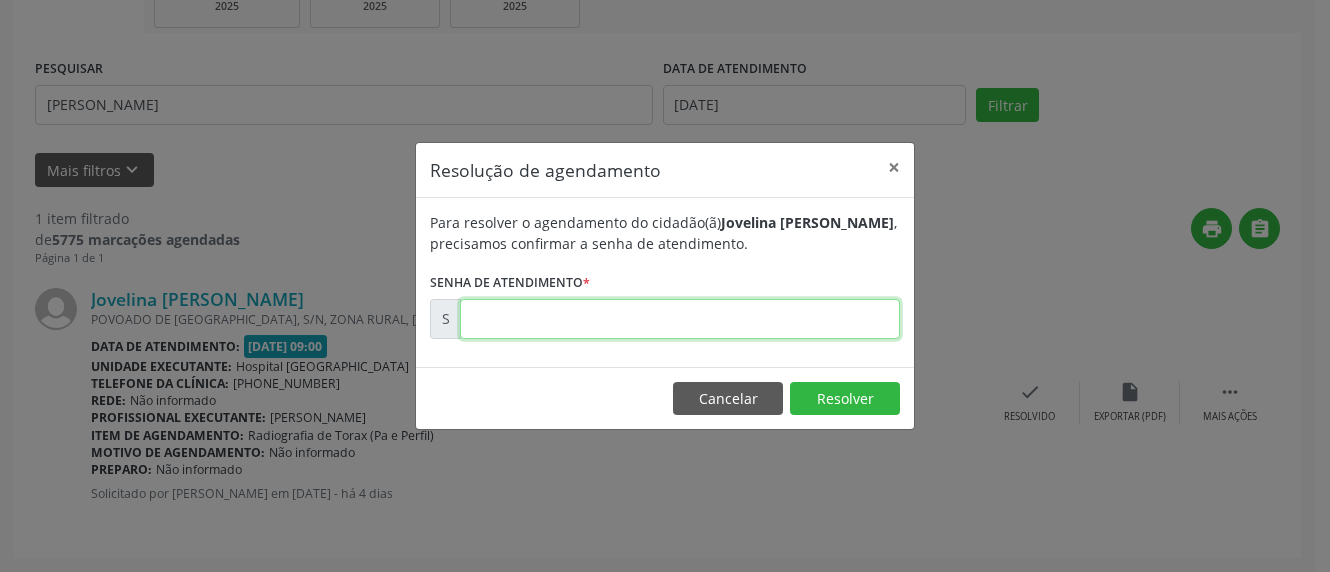 click at bounding box center (680, 319) 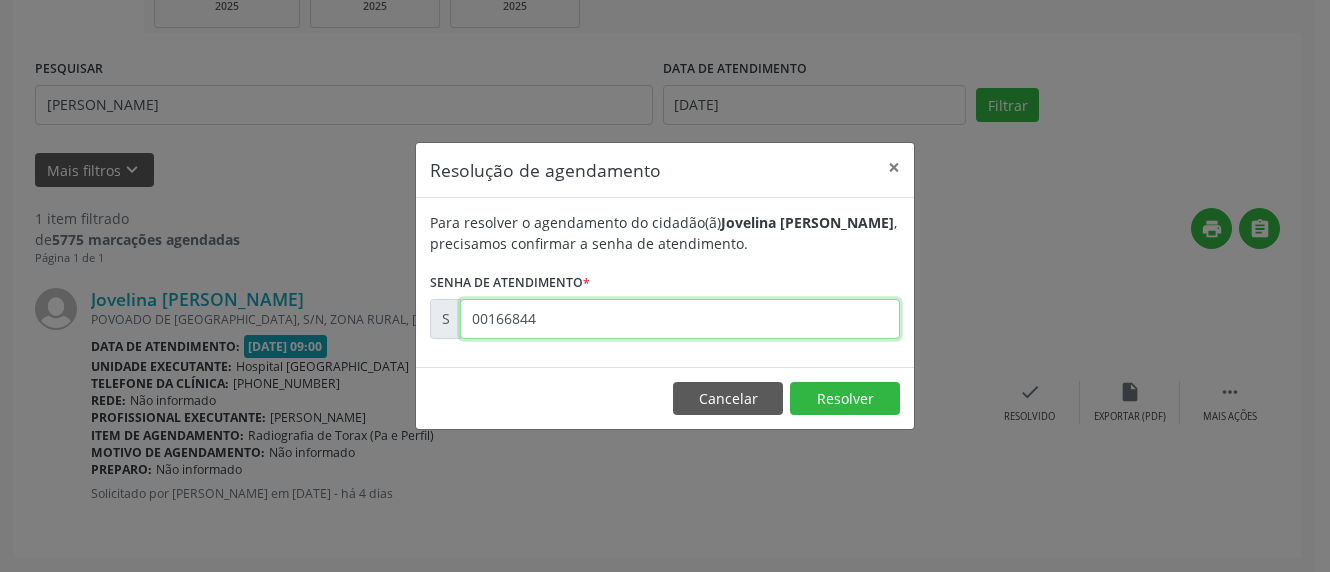 type on "00166844" 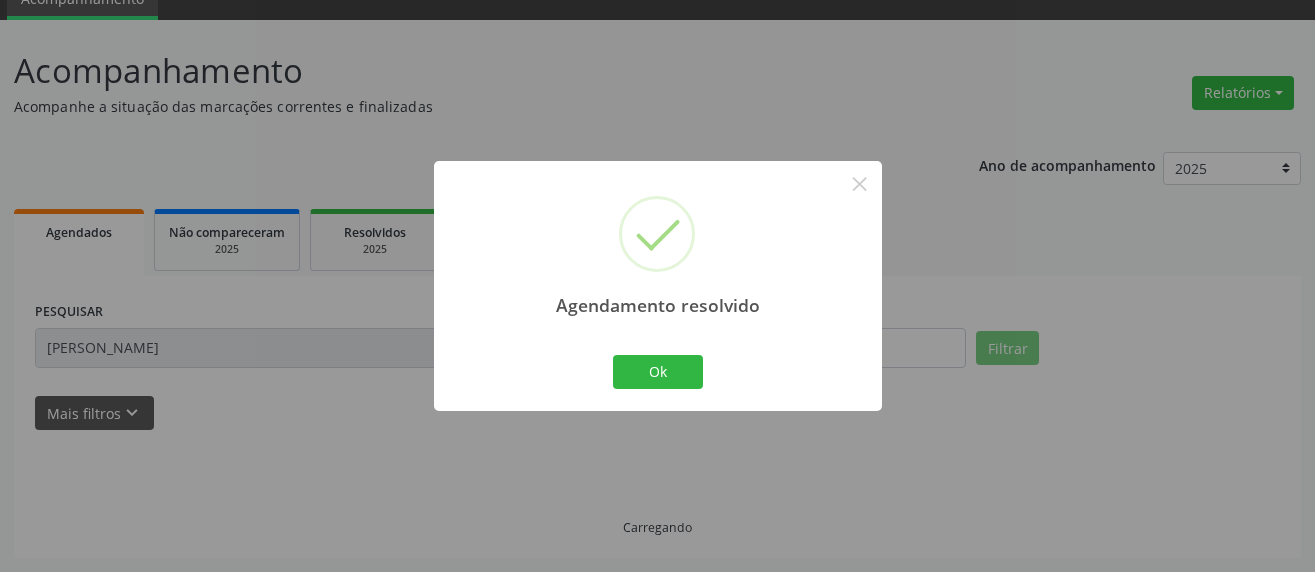 scroll, scrollTop: 46, scrollLeft: 0, axis: vertical 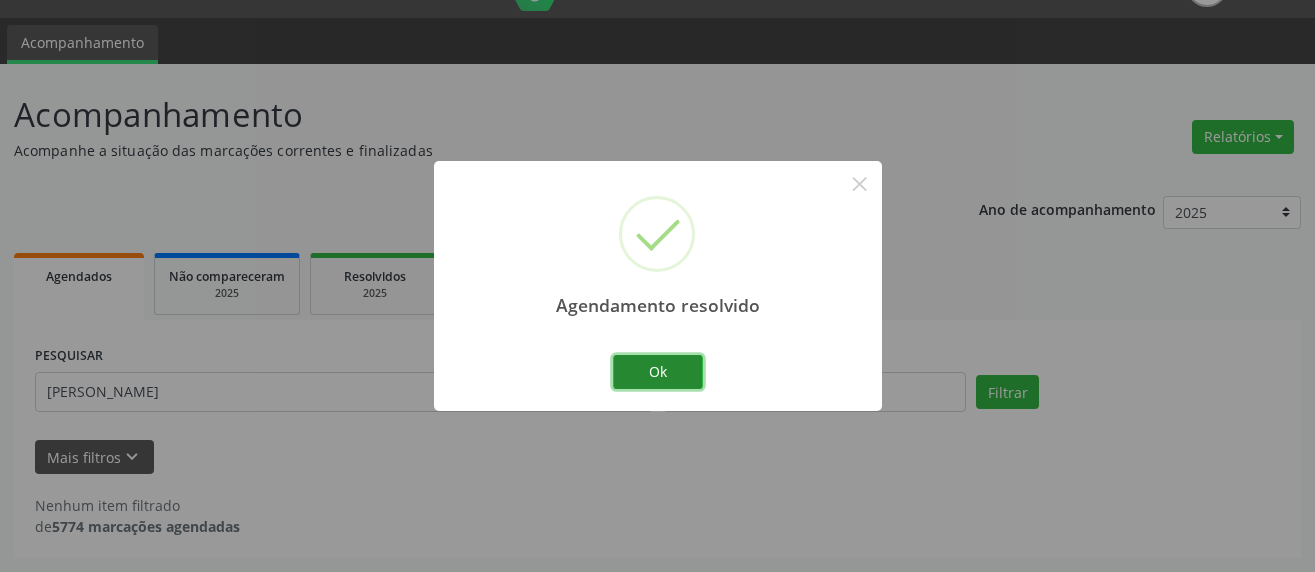 click on "Ok" at bounding box center [658, 372] 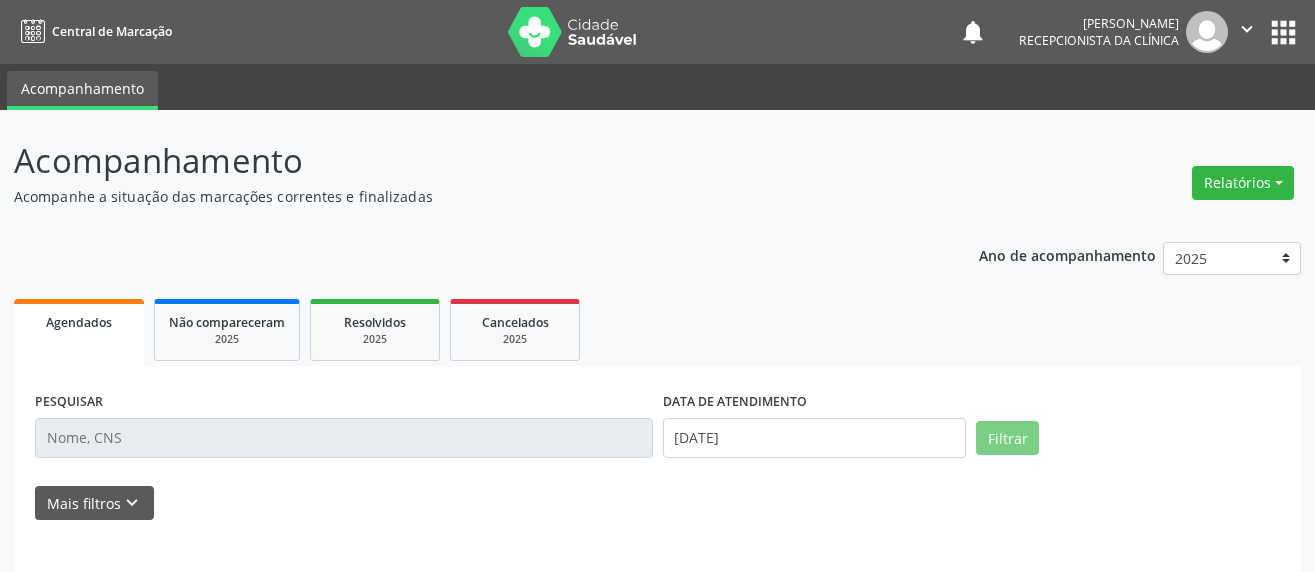 scroll, scrollTop: 0, scrollLeft: 0, axis: both 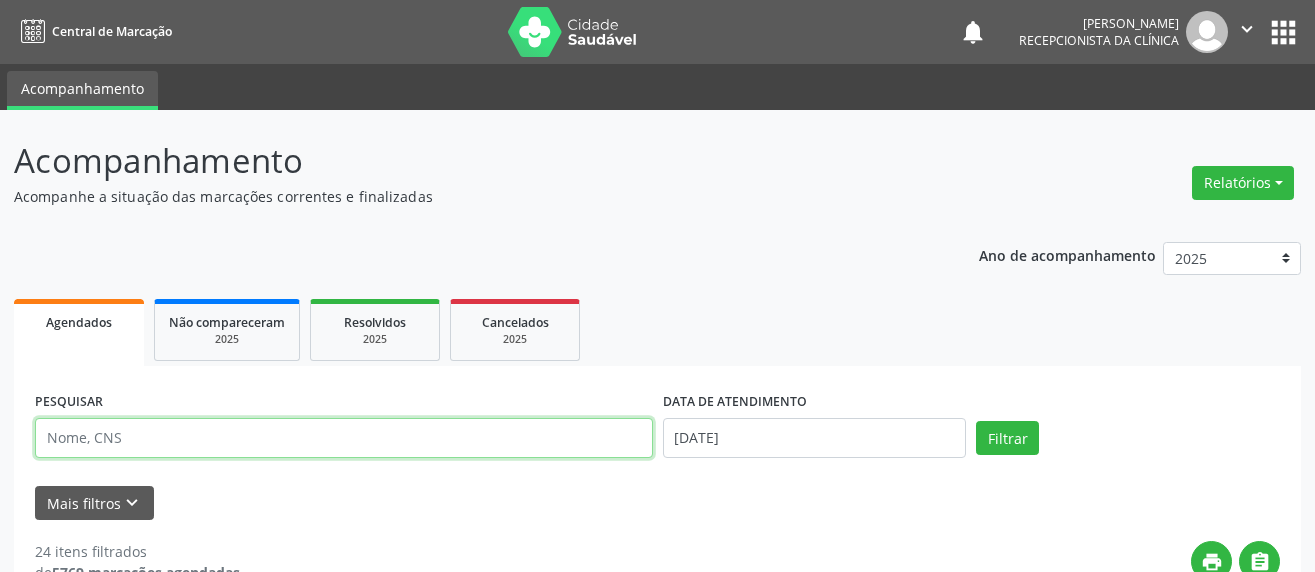 click at bounding box center (344, 438) 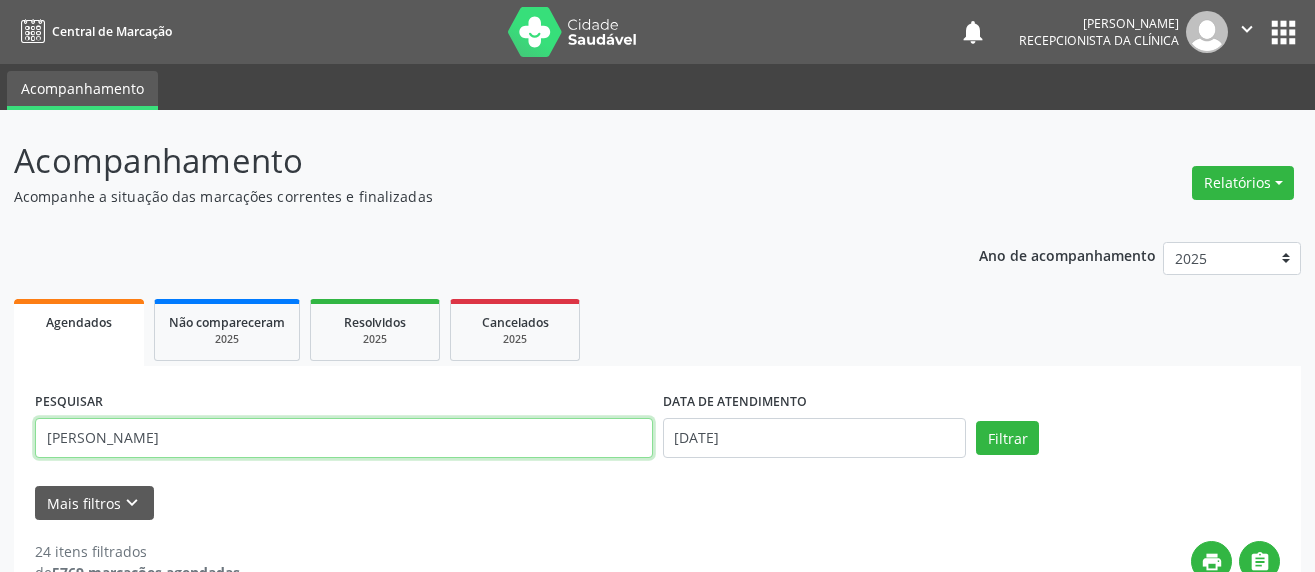 type on "MARIA C" 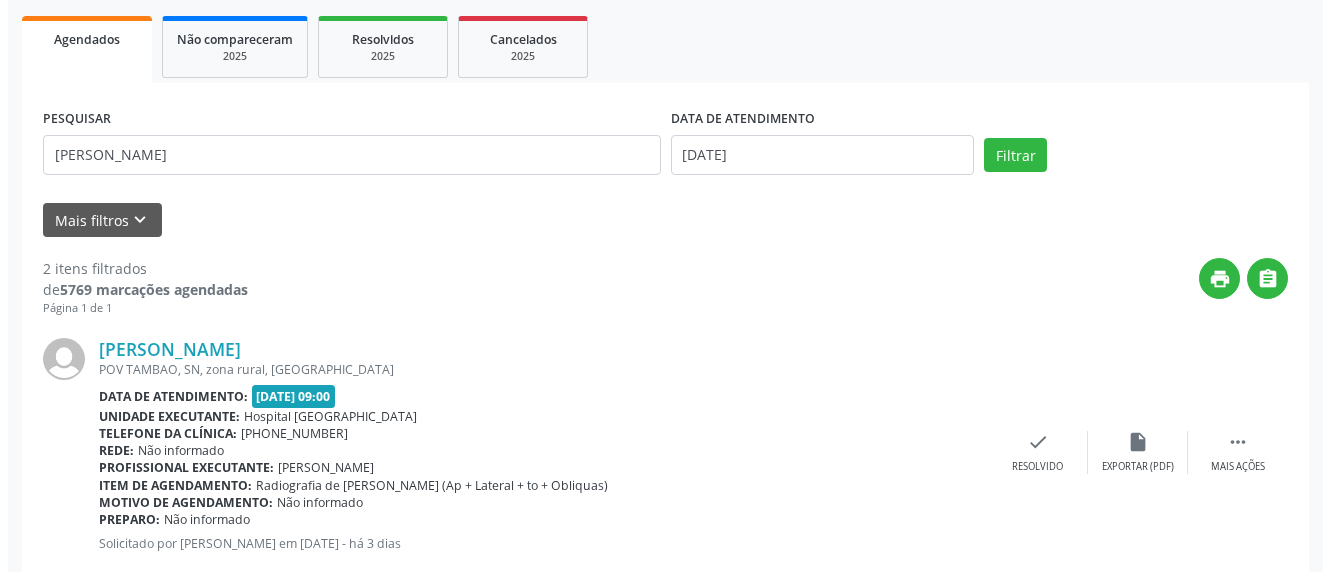 scroll, scrollTop: 311, scrollLeft: 0, axis: vertical 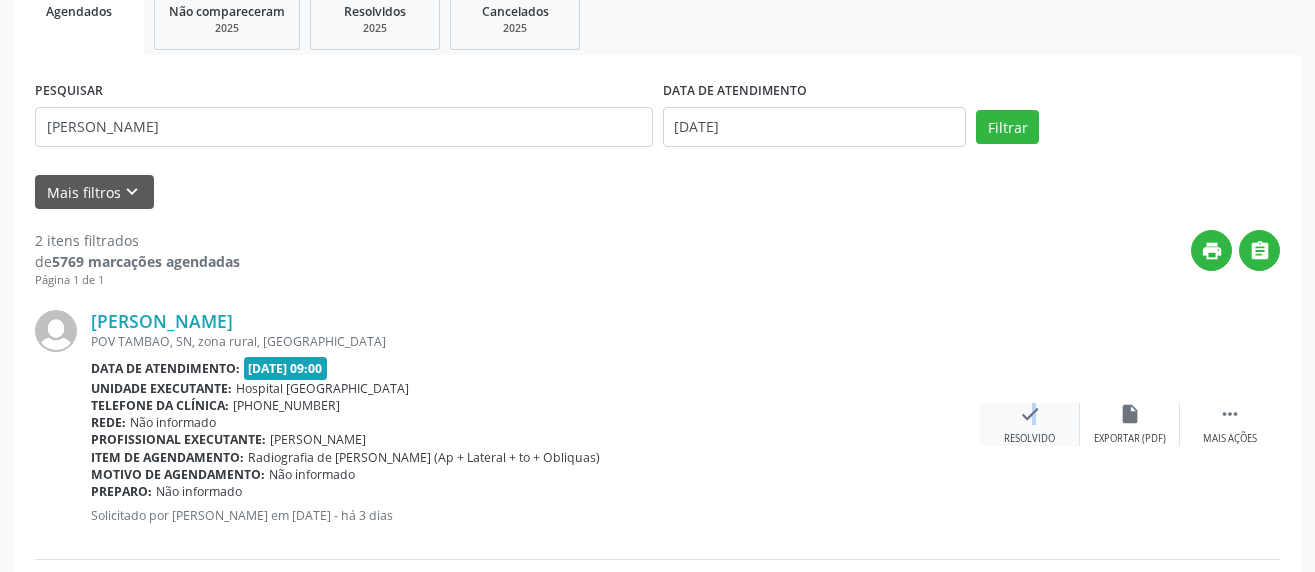 click on "check" at bounding box center (1030, 414) 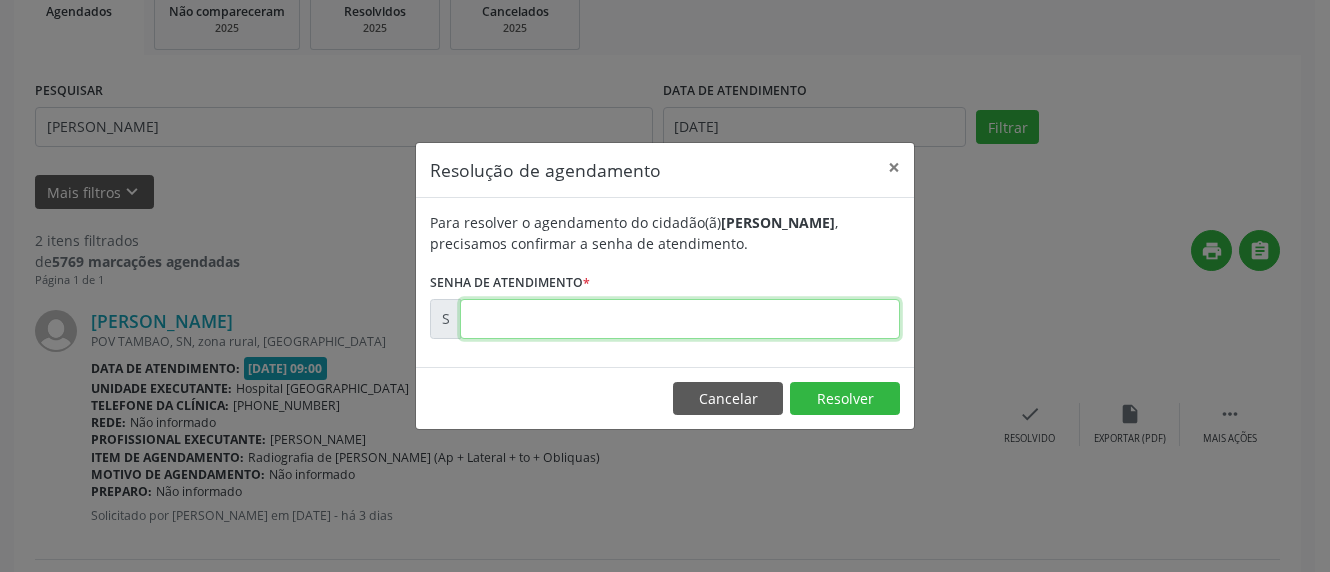 click at bounding box center [680, 319] 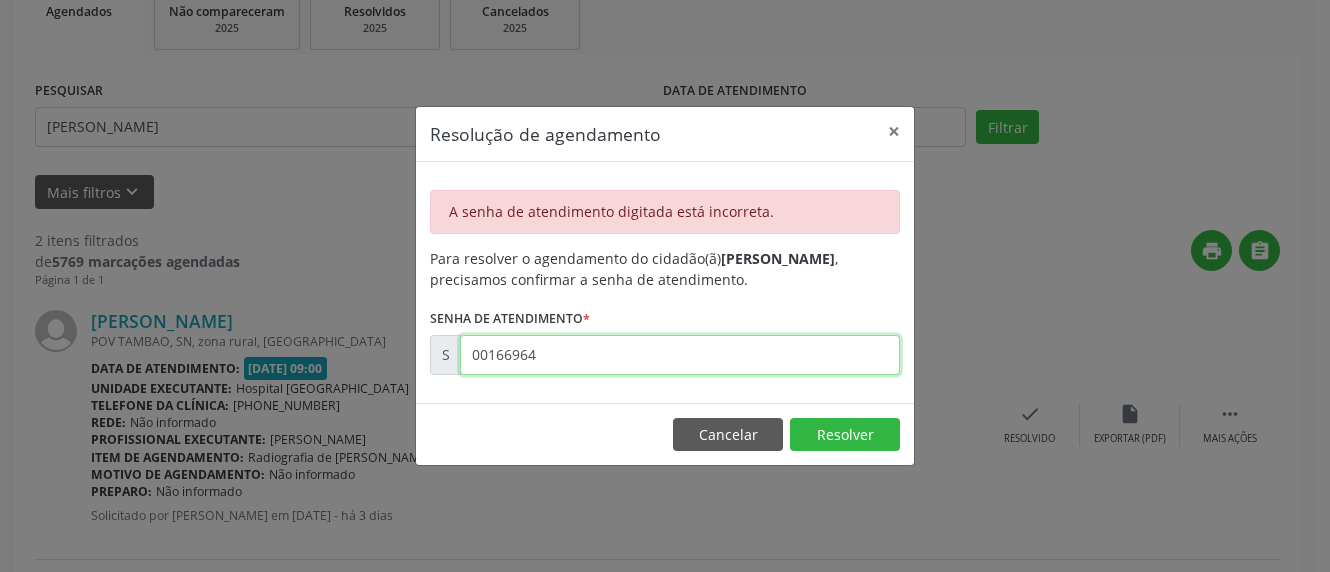 drag, startPoint x: 610, startPoint y: 366, endPoint x: 434, endPoint y: 360, distance: 176.10225 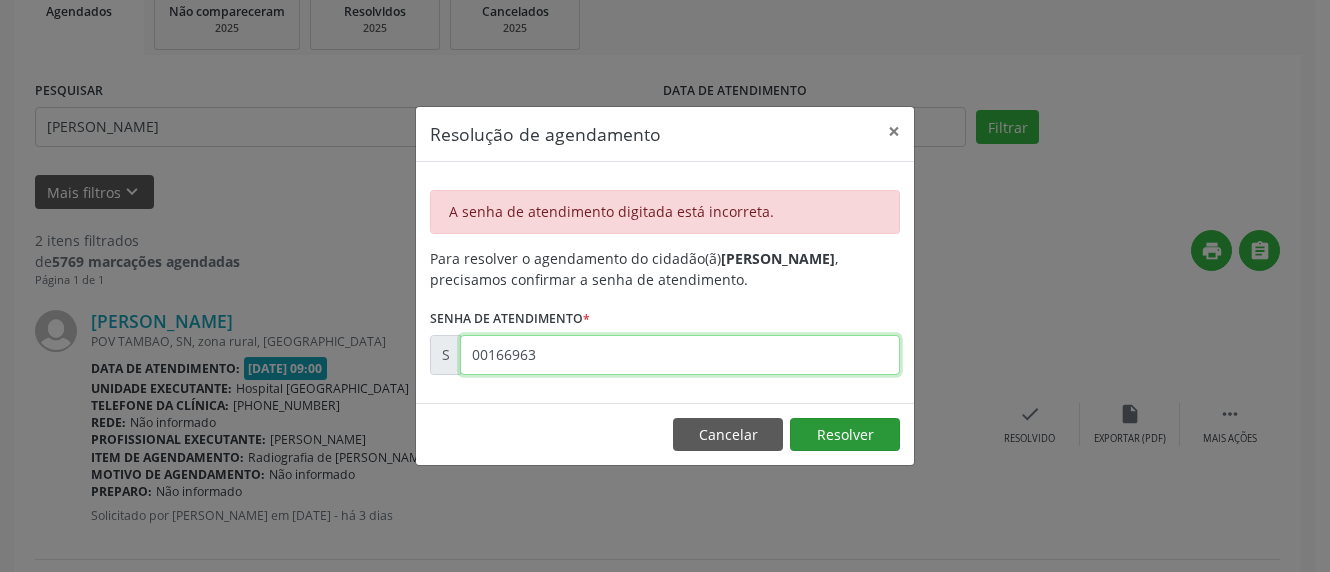 type on "00166963" 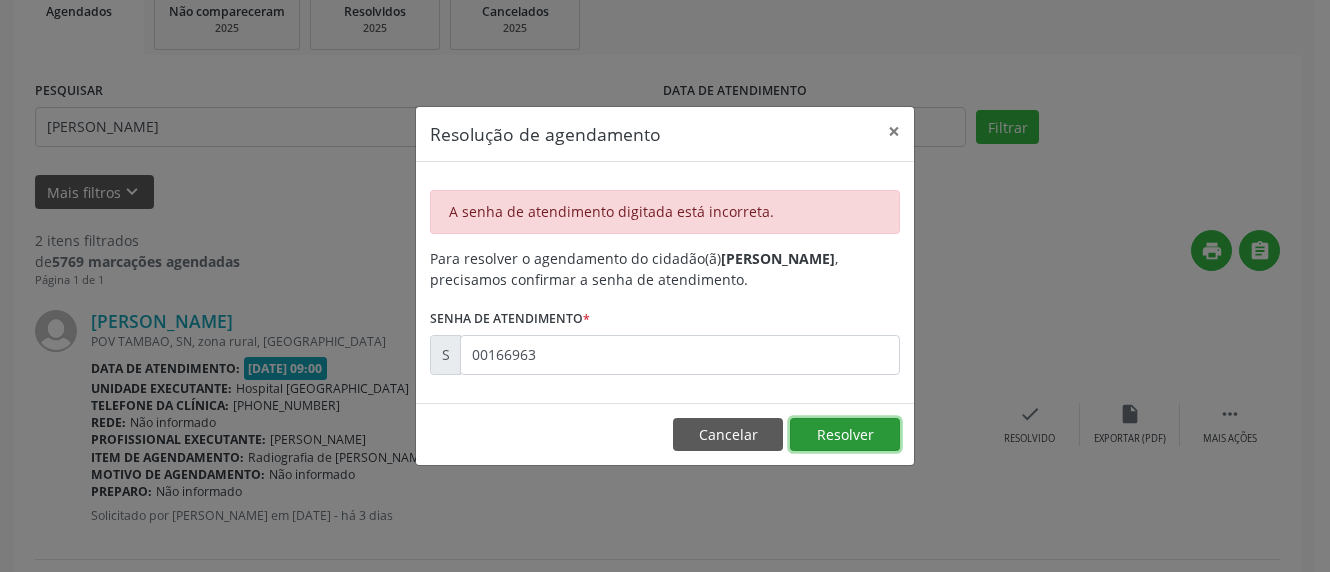 click on "Resolver" at bounding box center (845, 435) 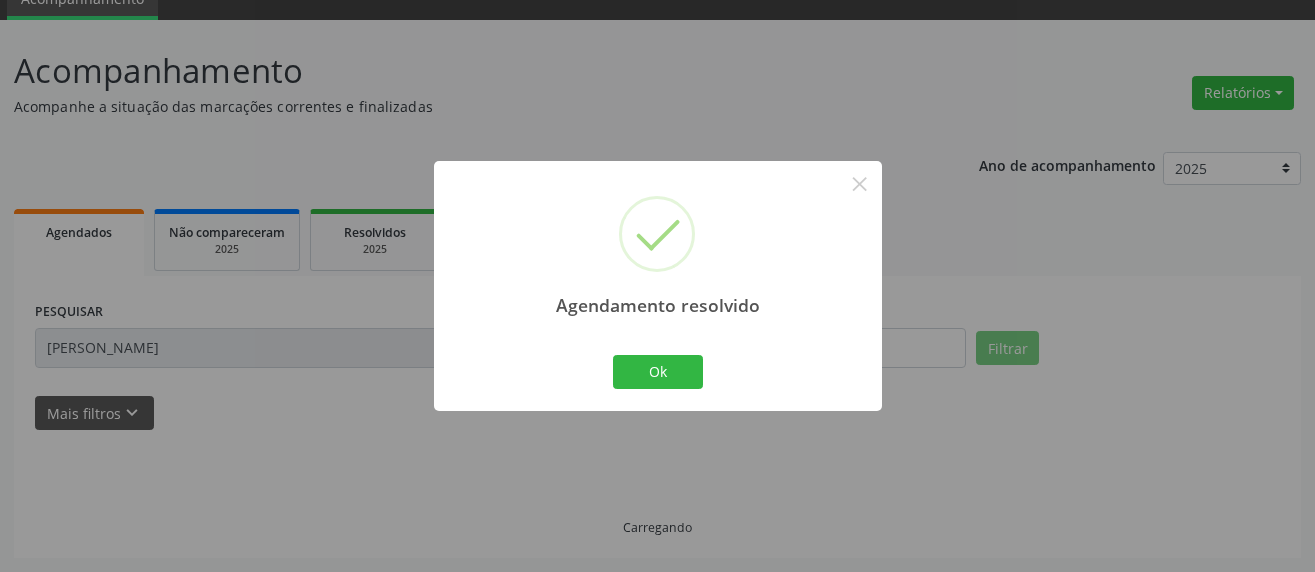 drag, startPoint x: 1019, startPoint y: 421, endPoint x: 916, endPoint y: 390, distance: 107.563934 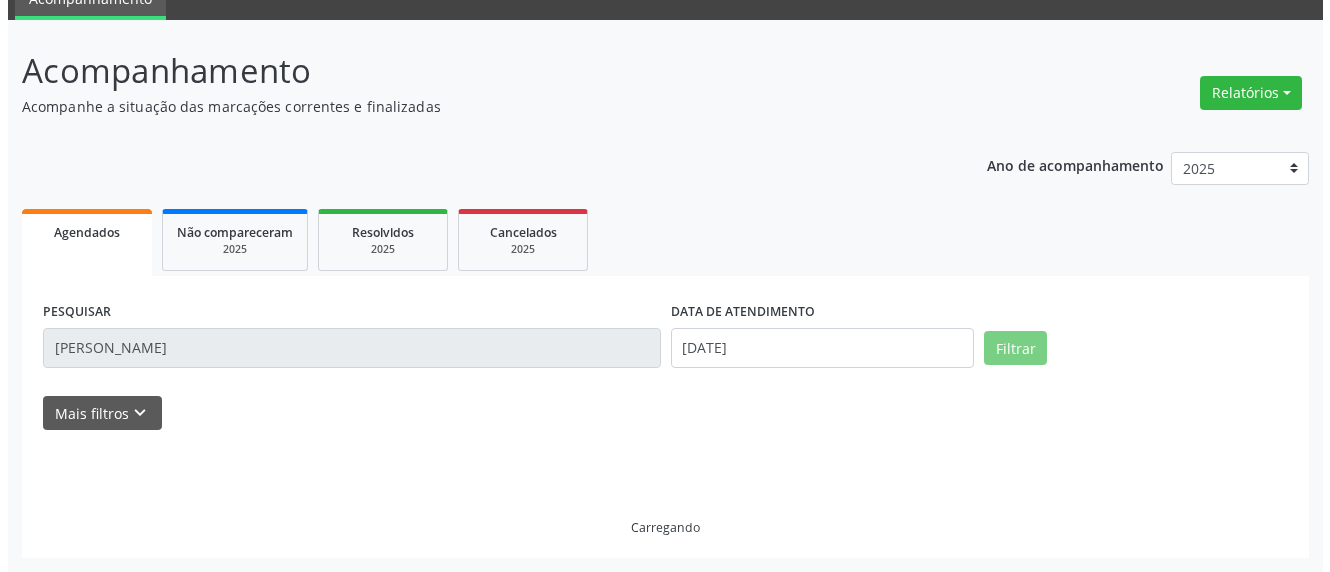 scroll, scrollTop: 311, scrollLeft: 0, axis: vertical 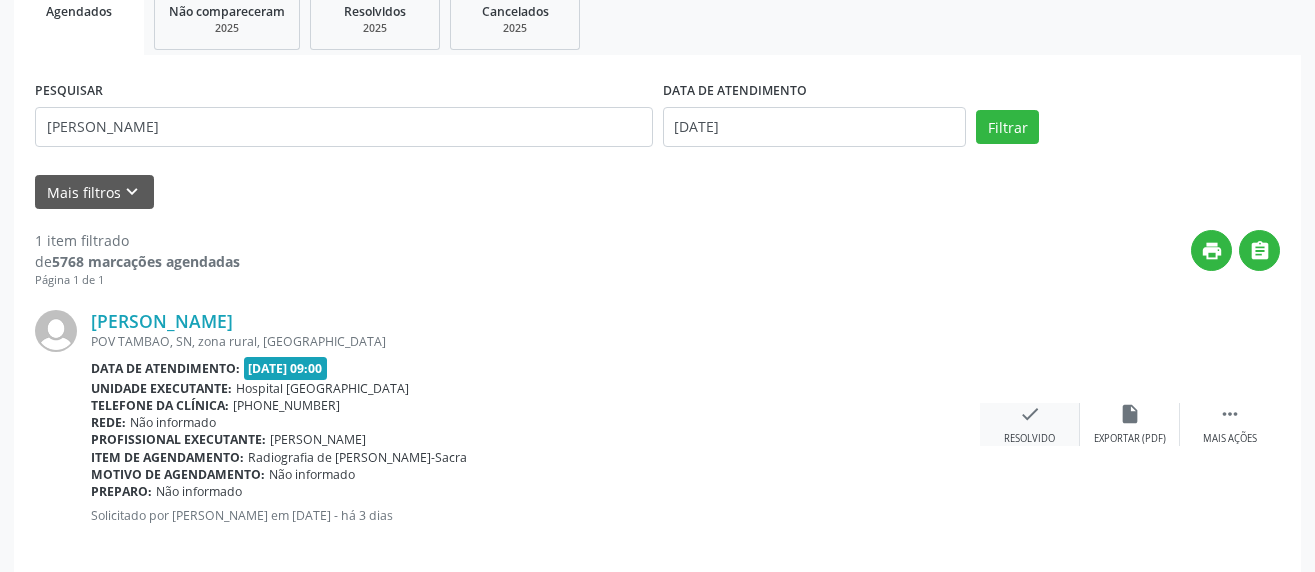click on "check
Resolvido" at bounding box center [1030, 424] 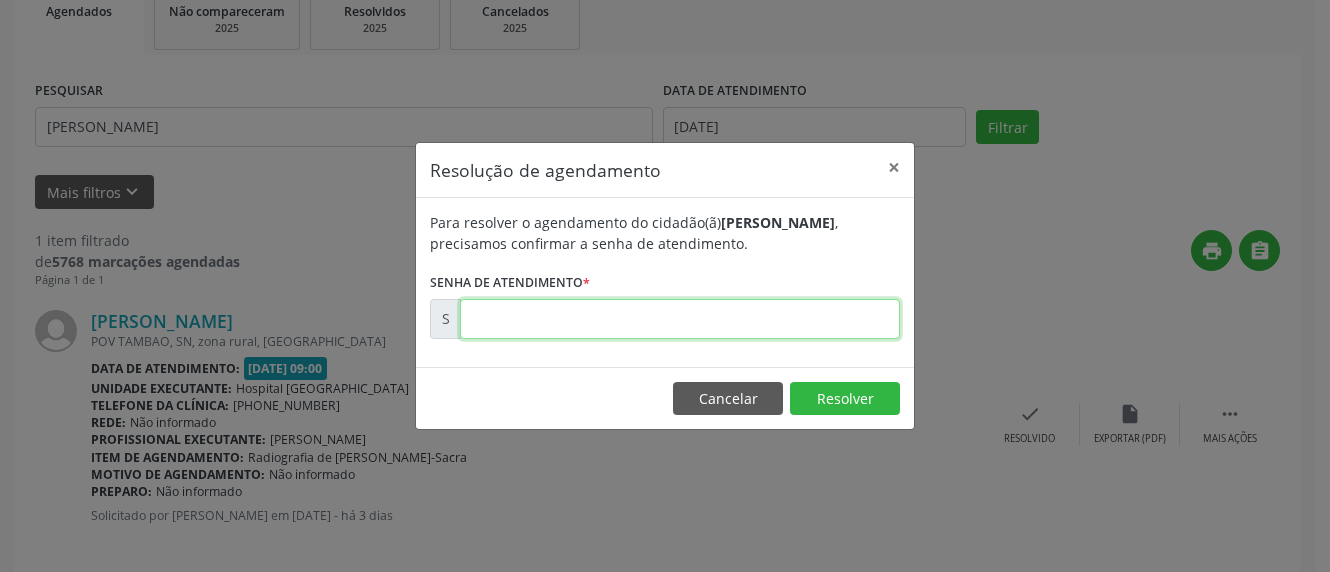 click at bounding box center (680, 319) 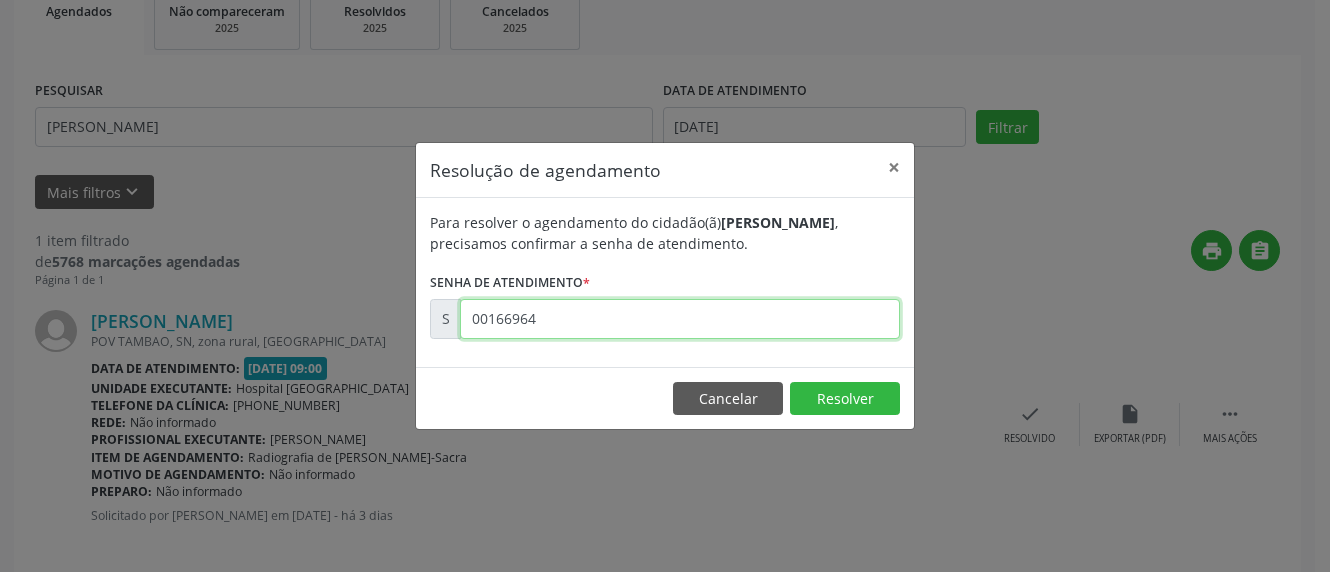 type on "00166964" 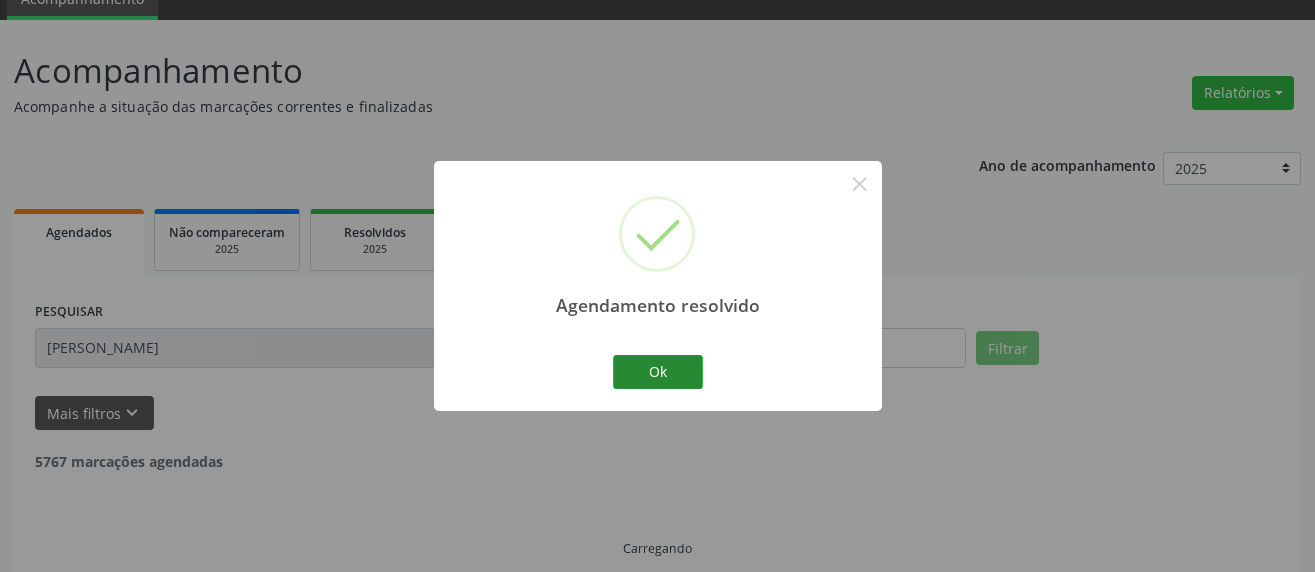 scroll, scrollTop: 46, scrollLeft: 0, axis: vertical 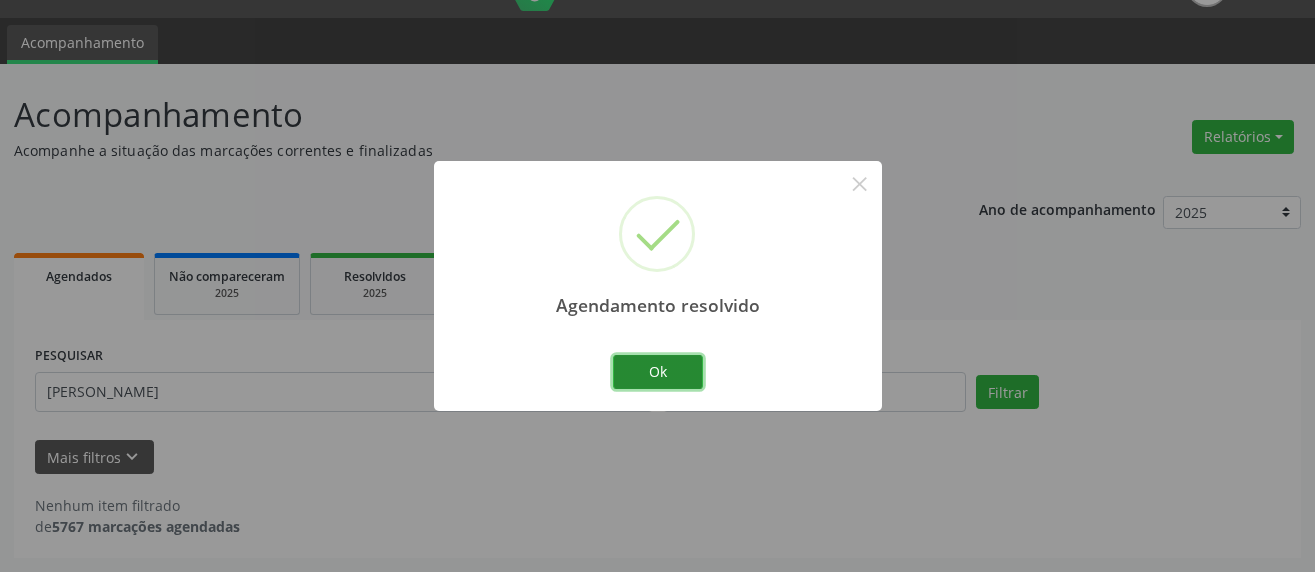 click on "Ok" at bounding box center (658, 372) 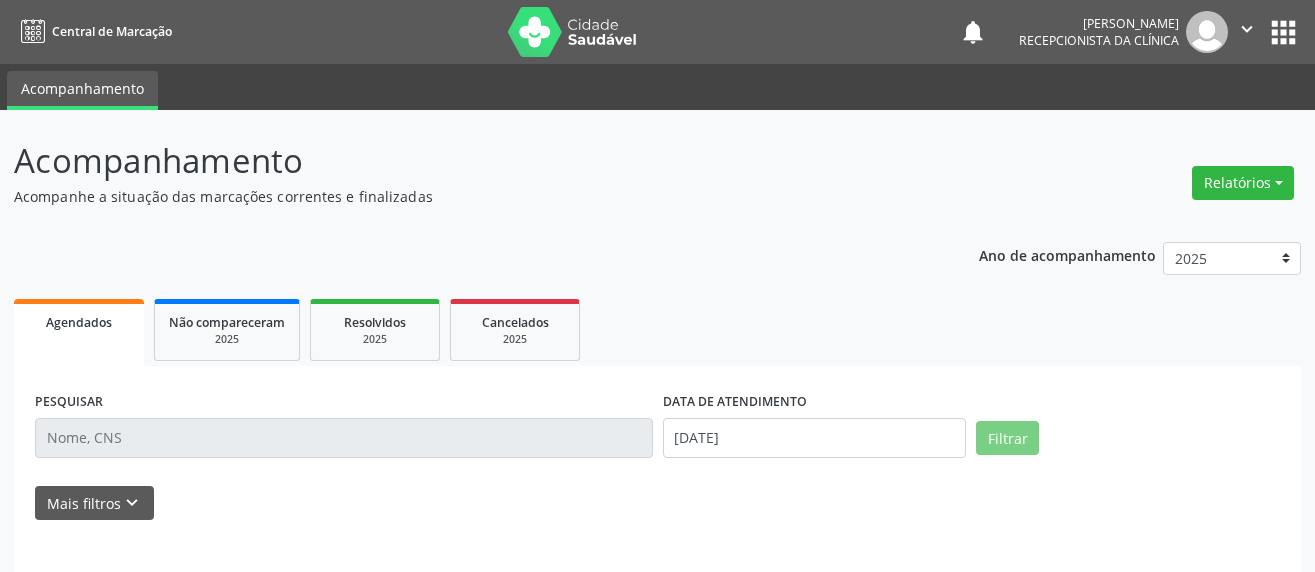 scroll, scrollTop: 0, scrollLeft: 0, axis: both 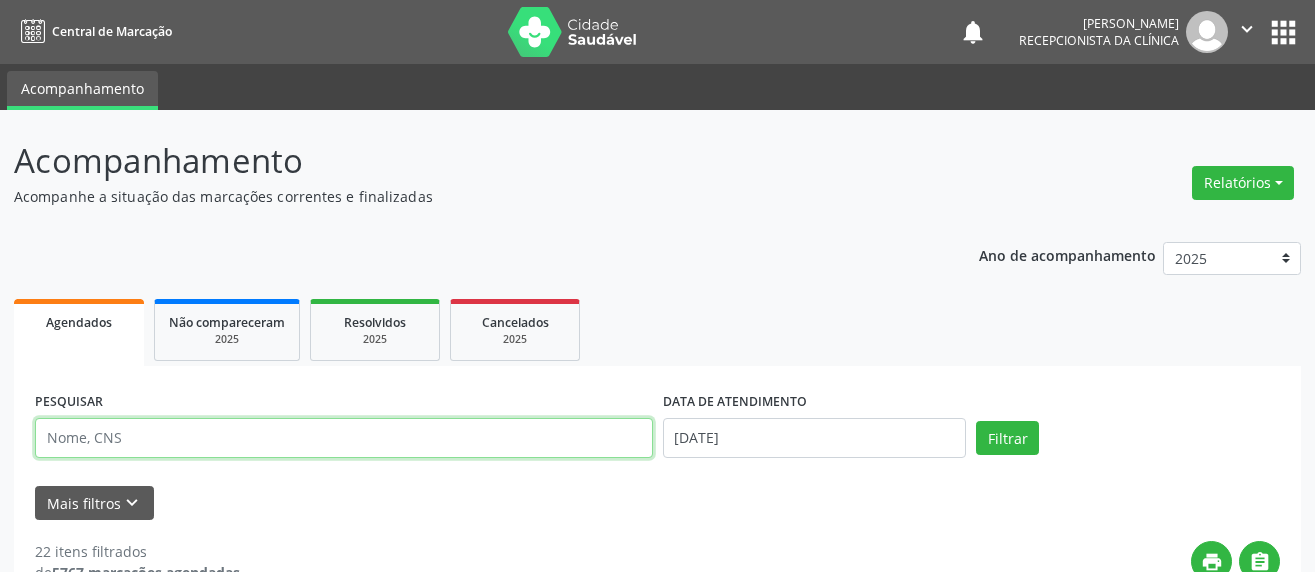 click at bounding box center (344, 438) 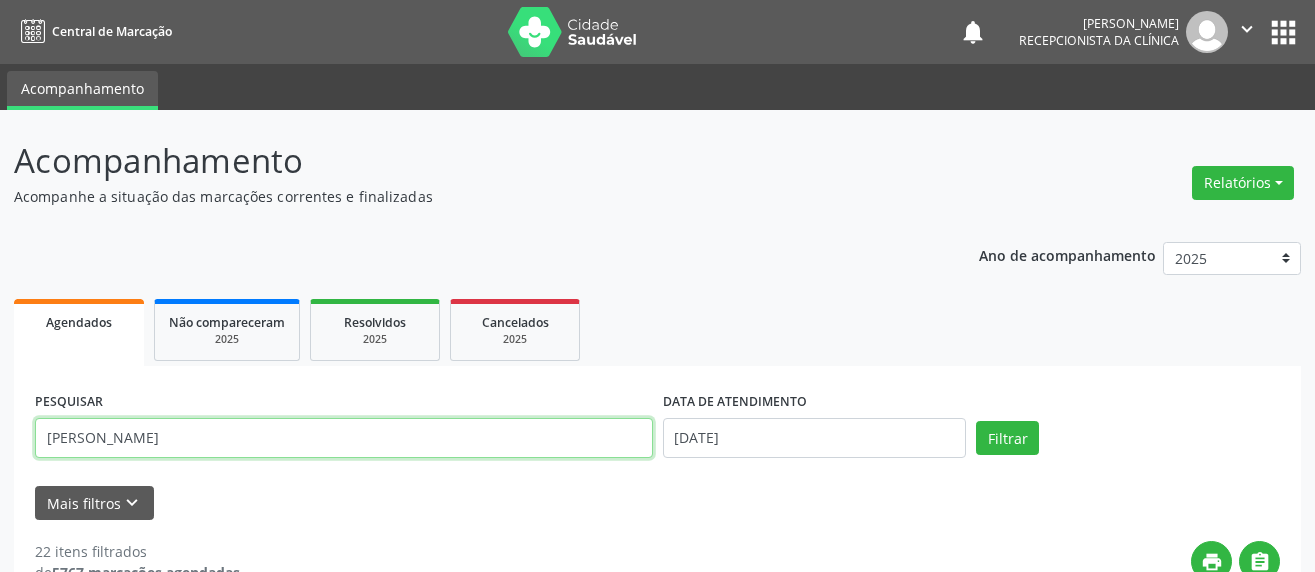 type on "[PERSON_NAME]" 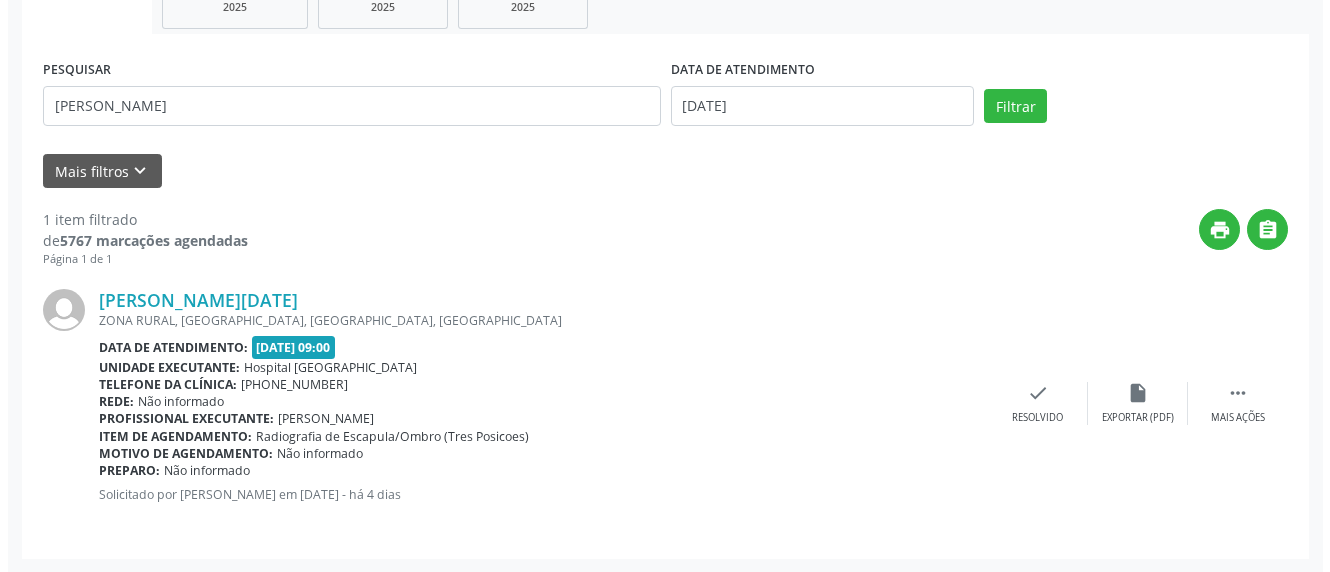 scroll, scrollTop: 333, scrollLeft: 0, axis: vertical 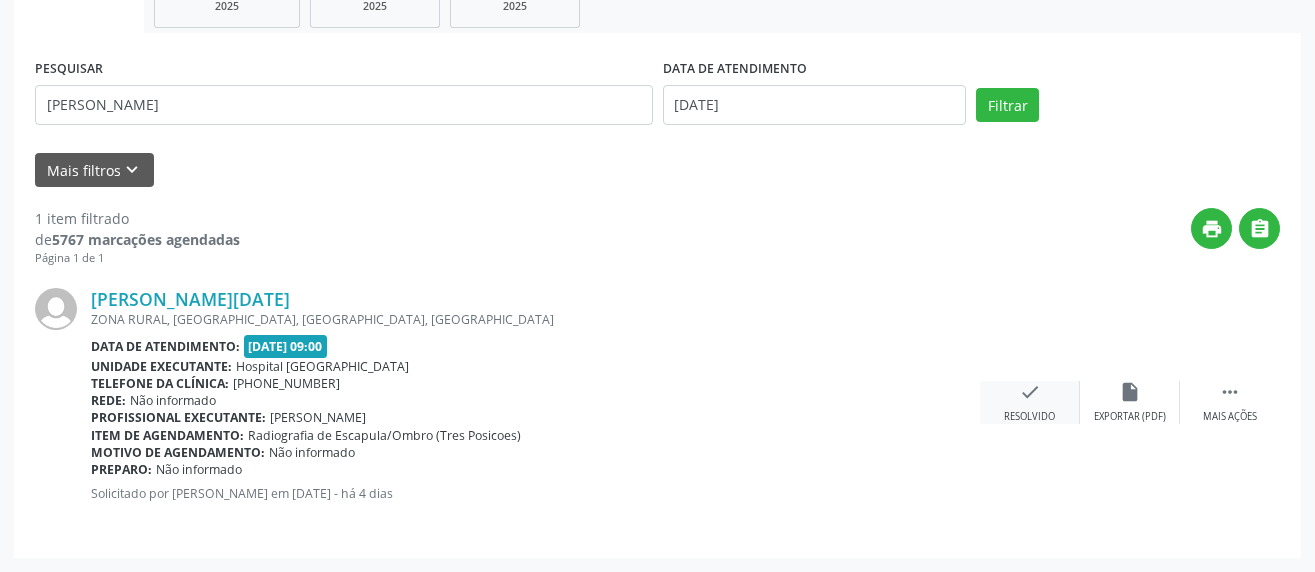 click on "check" at bounding box center (1030, 392) 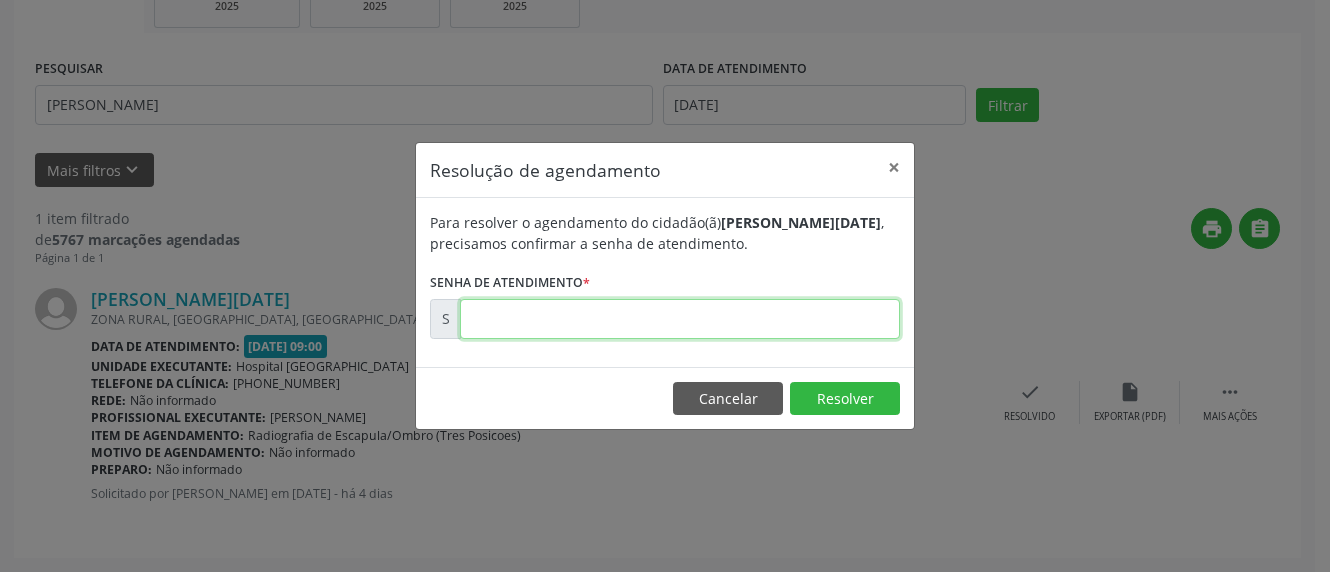 click at bounding box center (680, 319) 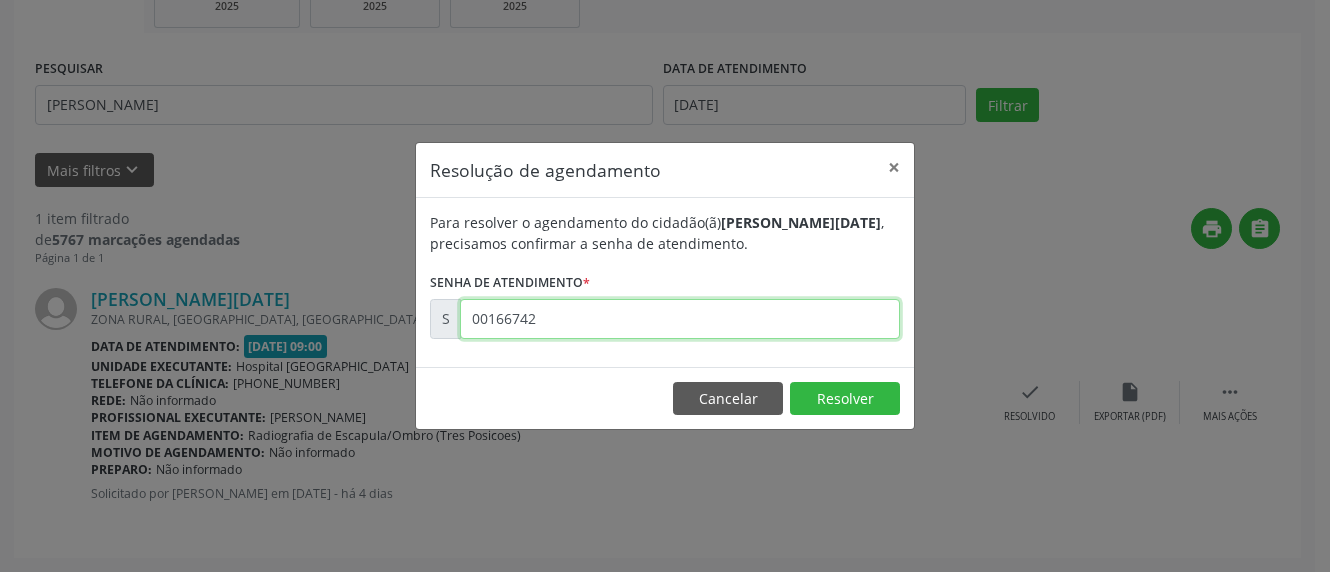 type on "00166742" 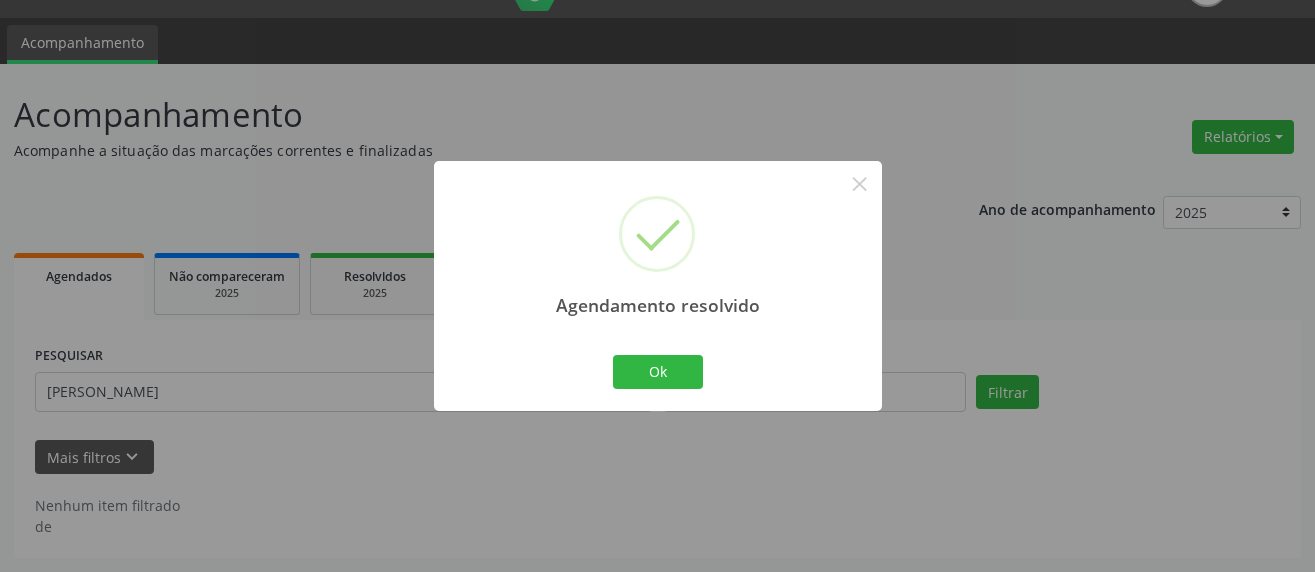 scroll, scrollTop: 46, scrollLeft: 0, axis: vertical 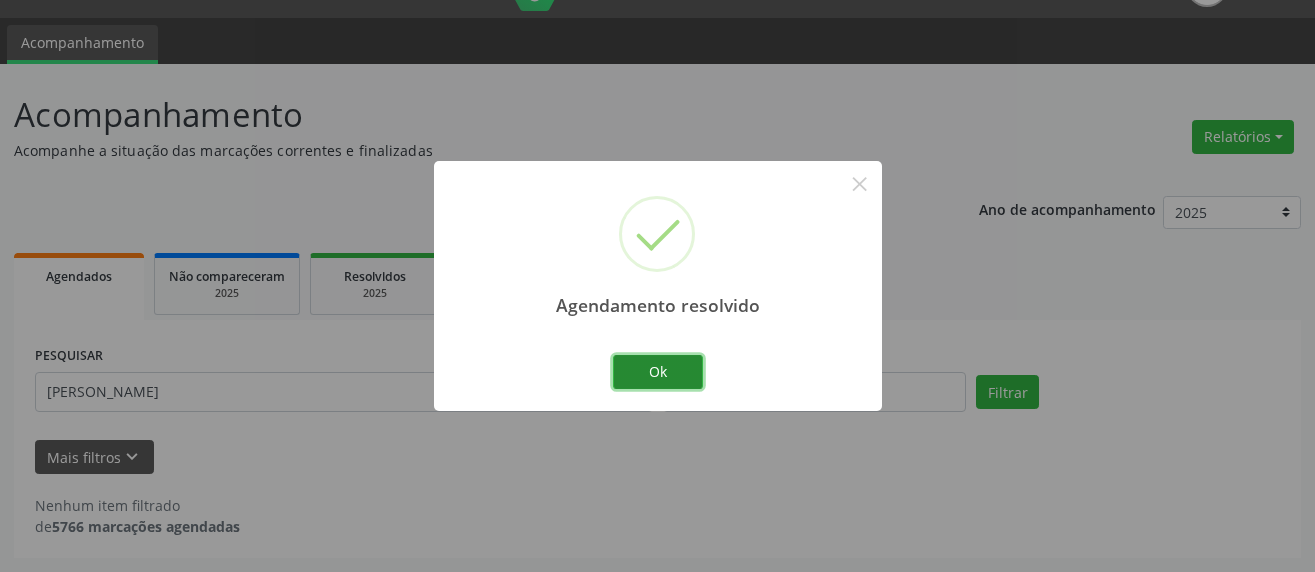 click on "Ok" at bounding box center (658, 372) 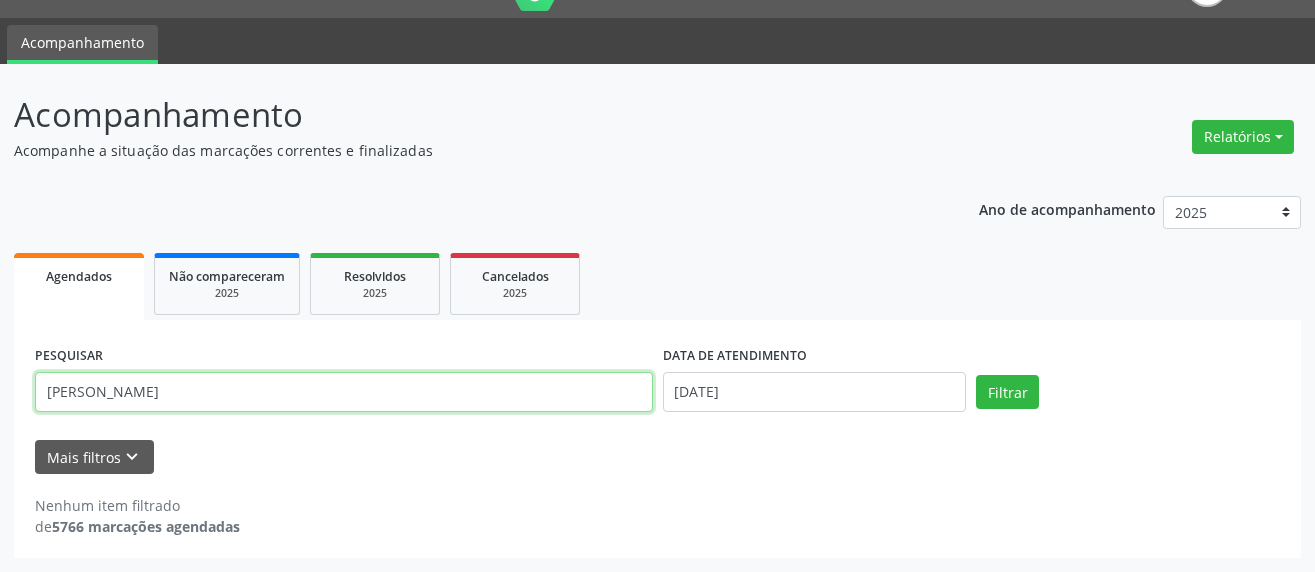 click on "Central de Marcação
notifications
Fernanda de Souza Felix
Recepcionista da clínica

Configurações
Sair
apps
Acompanhamento
Acompanhamento
Acompanhe a situação das marcações correntes e finalizadas
Relatórios
Agendamentos
Procedimentos realizados
Ano de acompanhamento
2025 2024 2023   Agendados   Não compareceram
2025
Resolvidos
2025
Cancelados
2025
PESQUISAR
MARIA LUC
DATA DE ATENDIMENTO
25/07/2025
Filtrar
UNIDADE DE REFERÊNCIA
Selecione uma UBS
Todas as UBS   Unidade Basica de Saude da Familia Dr Paulo Sudre   Centro de Enfrentamento Para Covid 19 de Campo Formoso   Central de Marcacao de Consultas e Exames de Campo Formoso   Vigilancia em Saude de Campo Formoso" at bounding box center [657, 240] 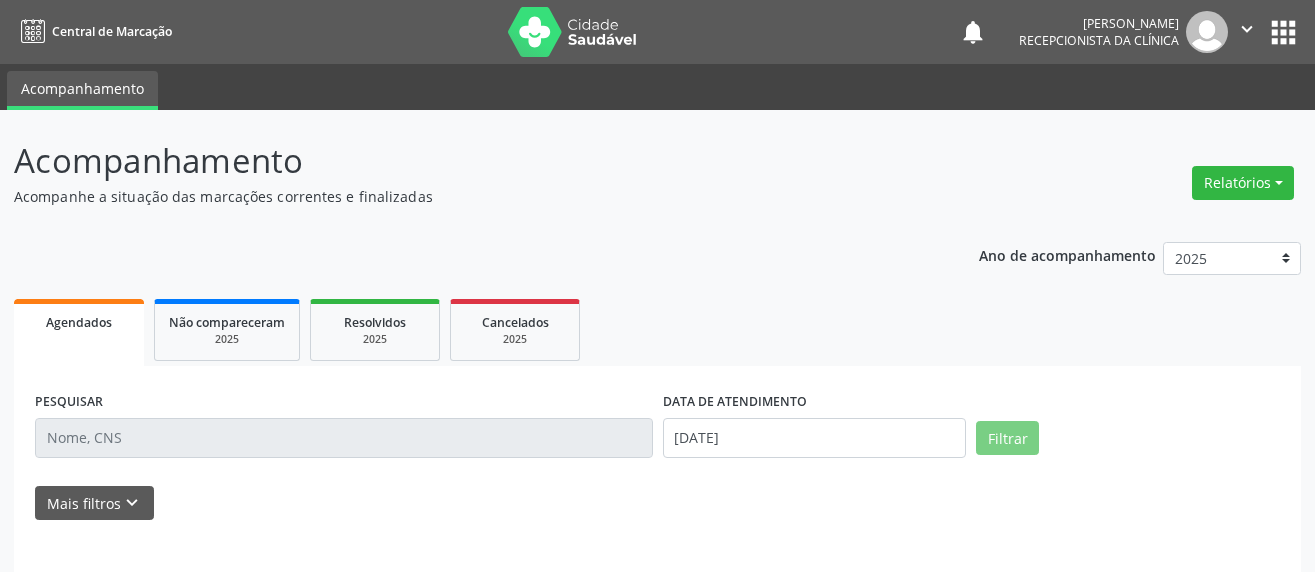 drag, startPoint x: 0, startPoint y: 0, endPoint x: 113, endPoint y: 381, distance: 397.40408 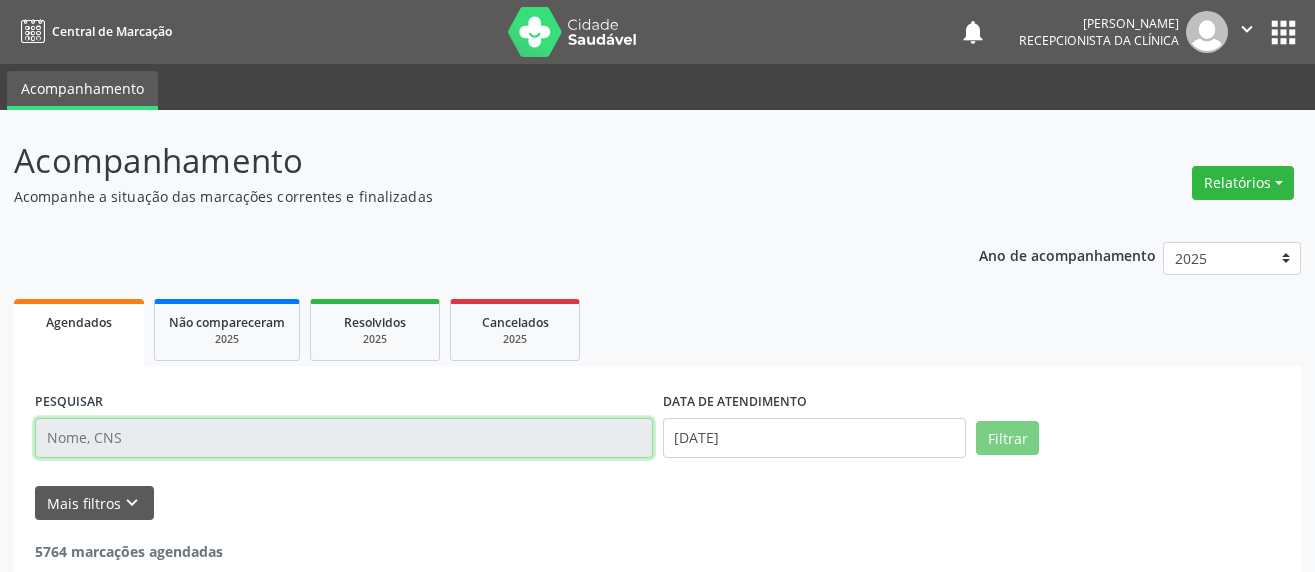 click at bounding box center (344, 438) 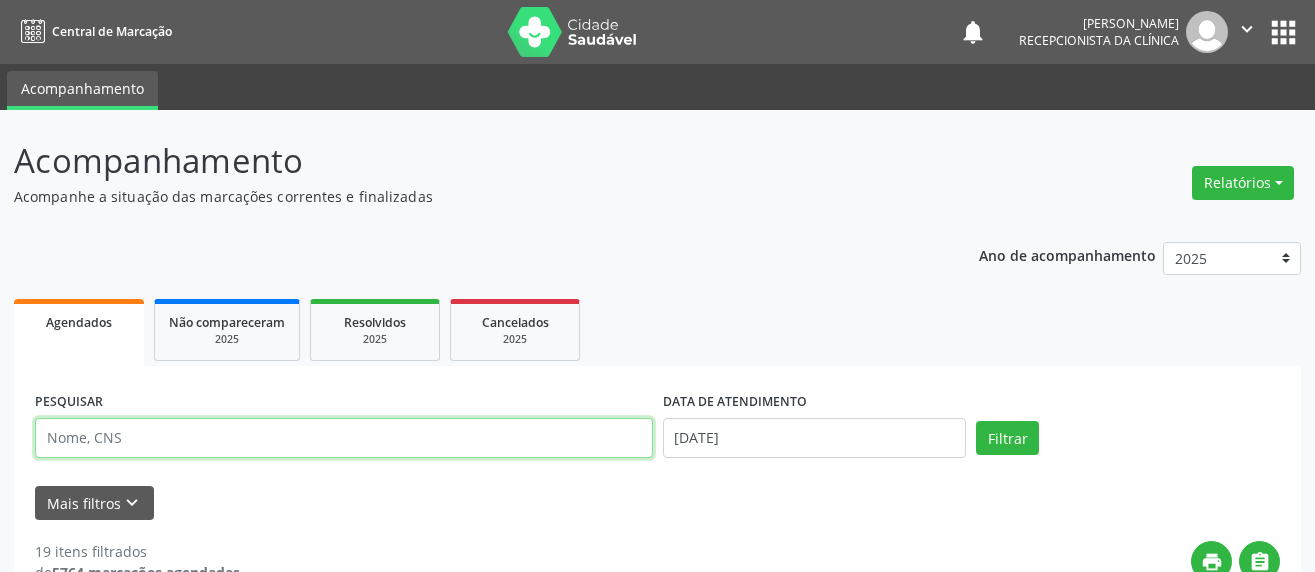 click at bounding box center (344, 438) 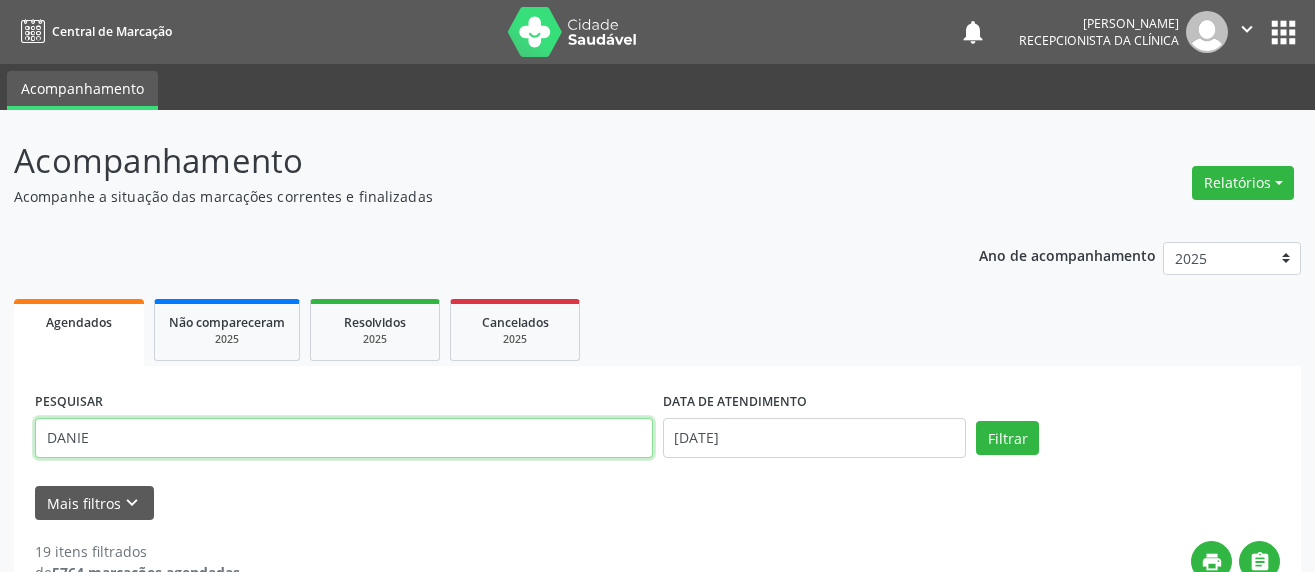 type on "DANIE" 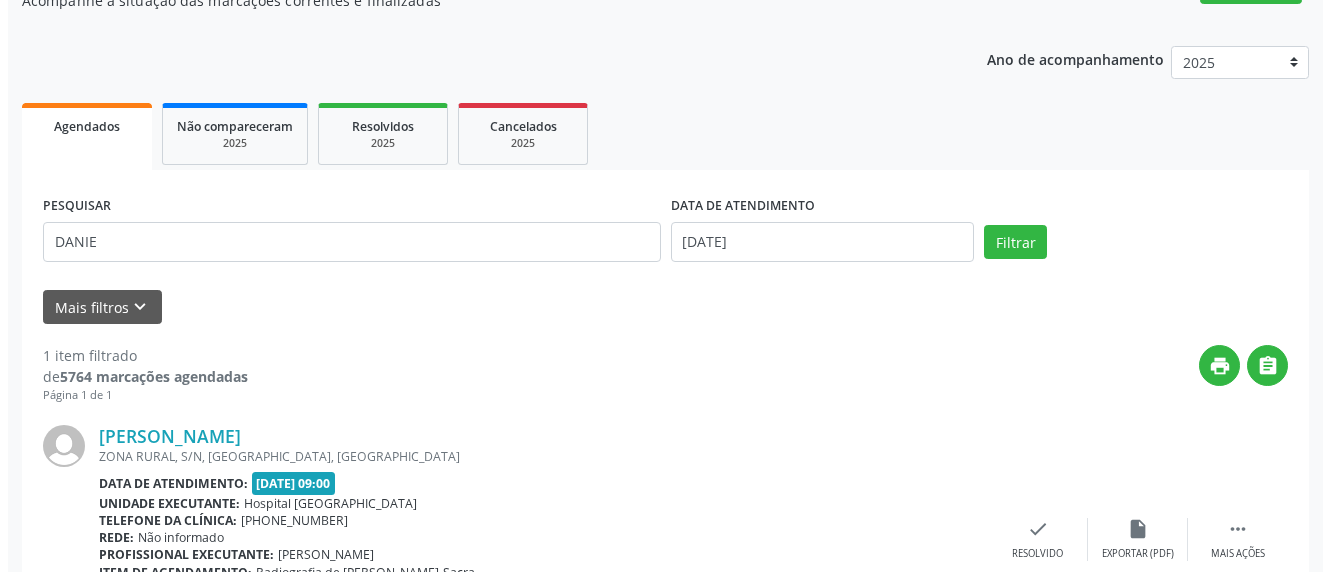 scroll, scrollTop: 311, scrollLeft: 0, axis: vertical 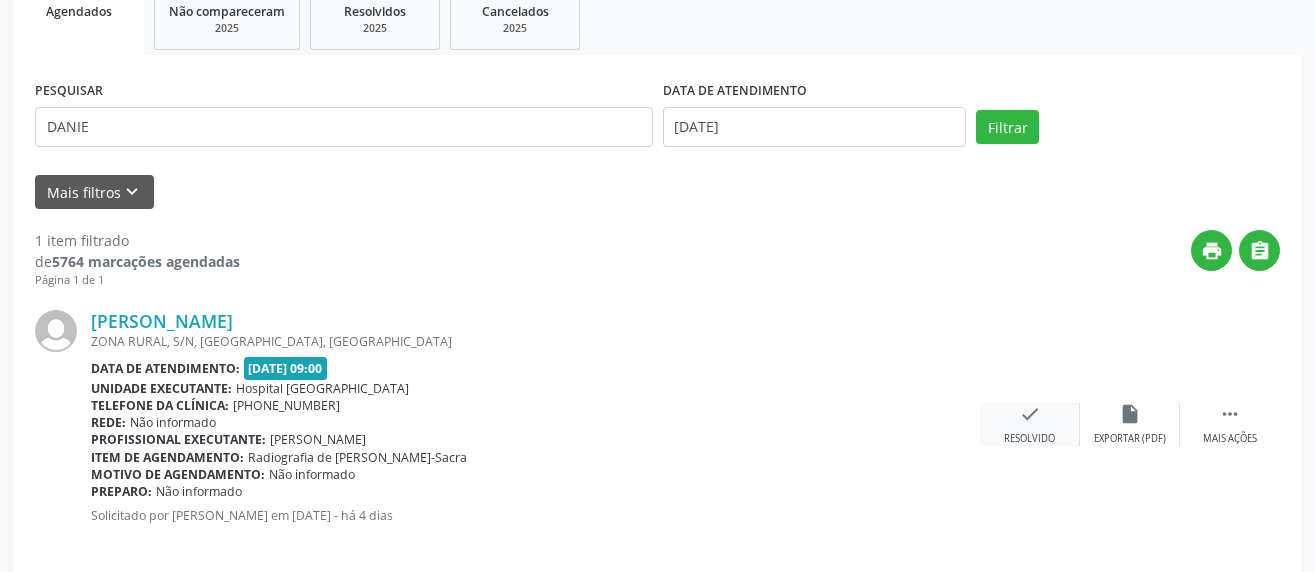 click on "check" at bounding box center [1030, 414] 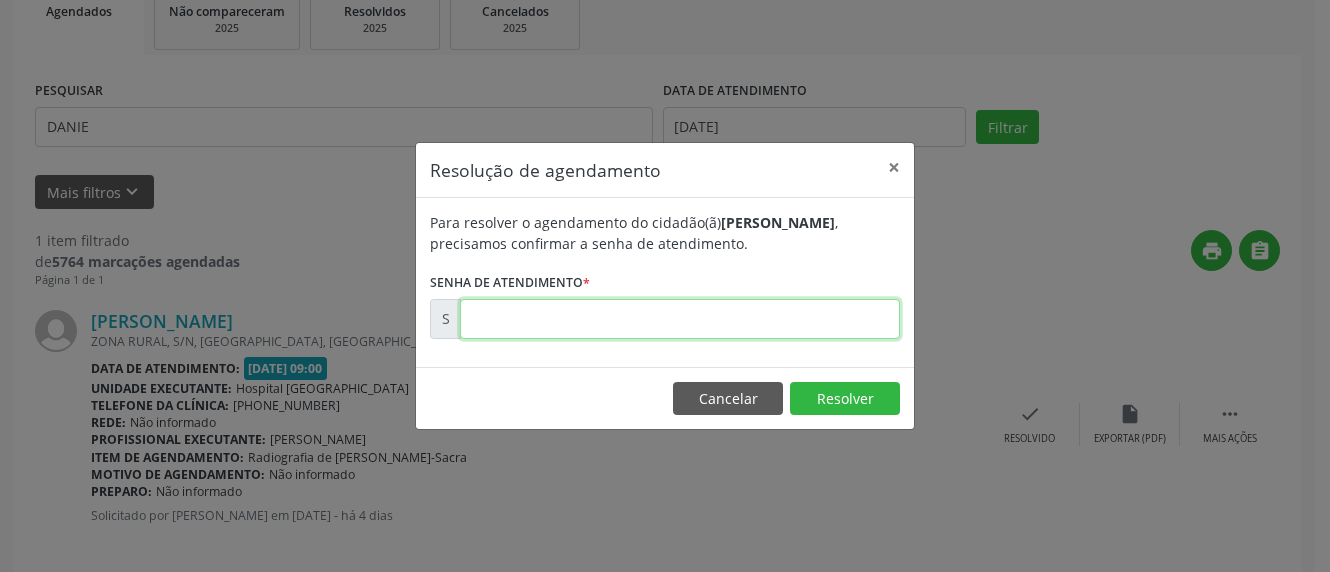 click at bounding box center [680, 319] 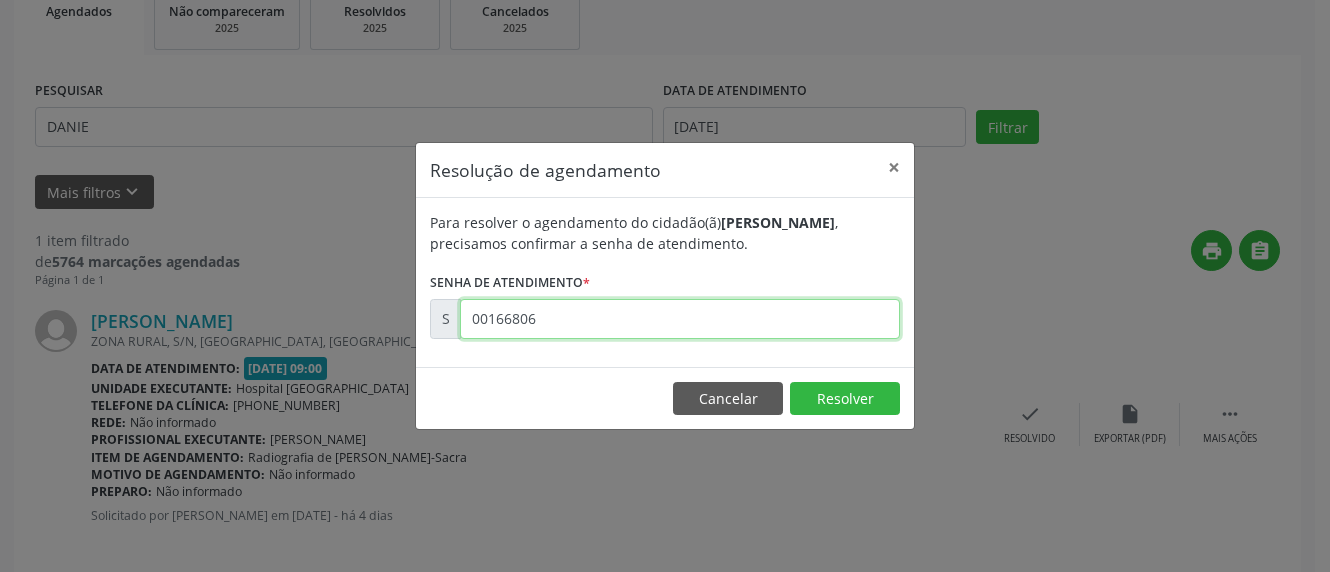 type on "00166806" 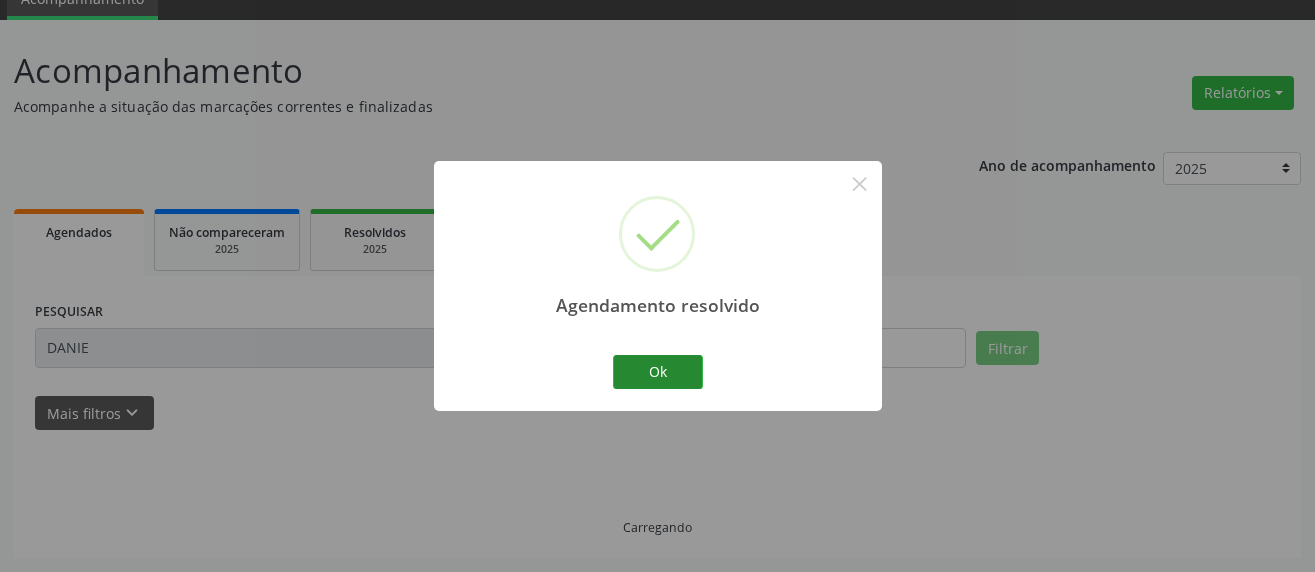 scroll, scrollTop: 46, scrollLeft: 0, axis: vertical 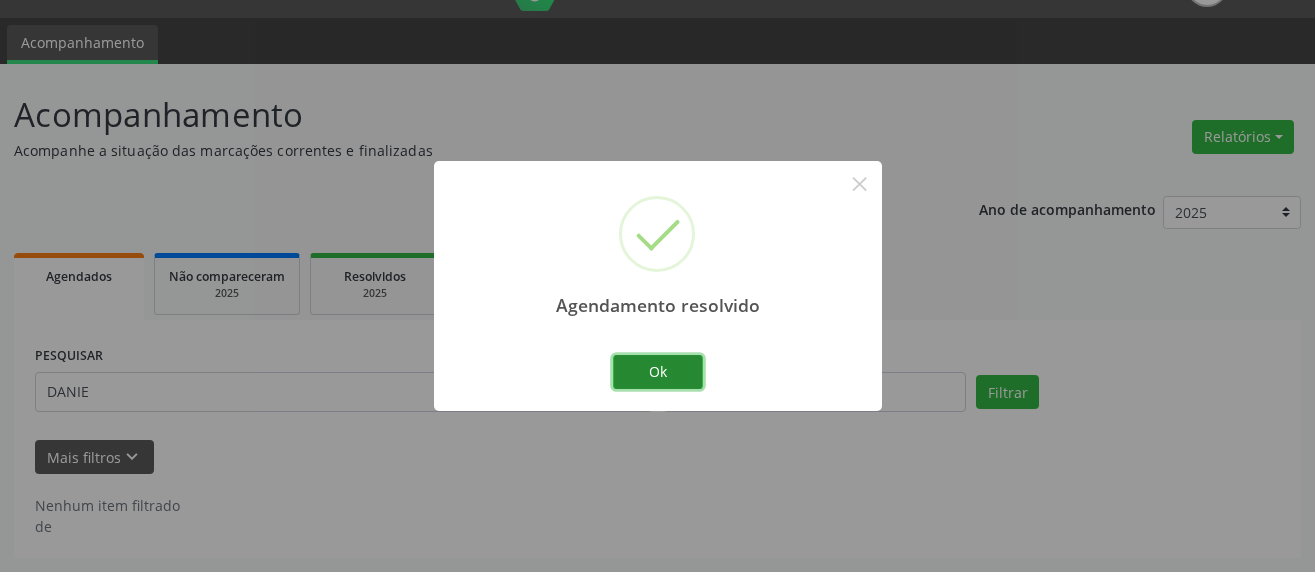 click on "Ok" at bounding box center [658, 372] 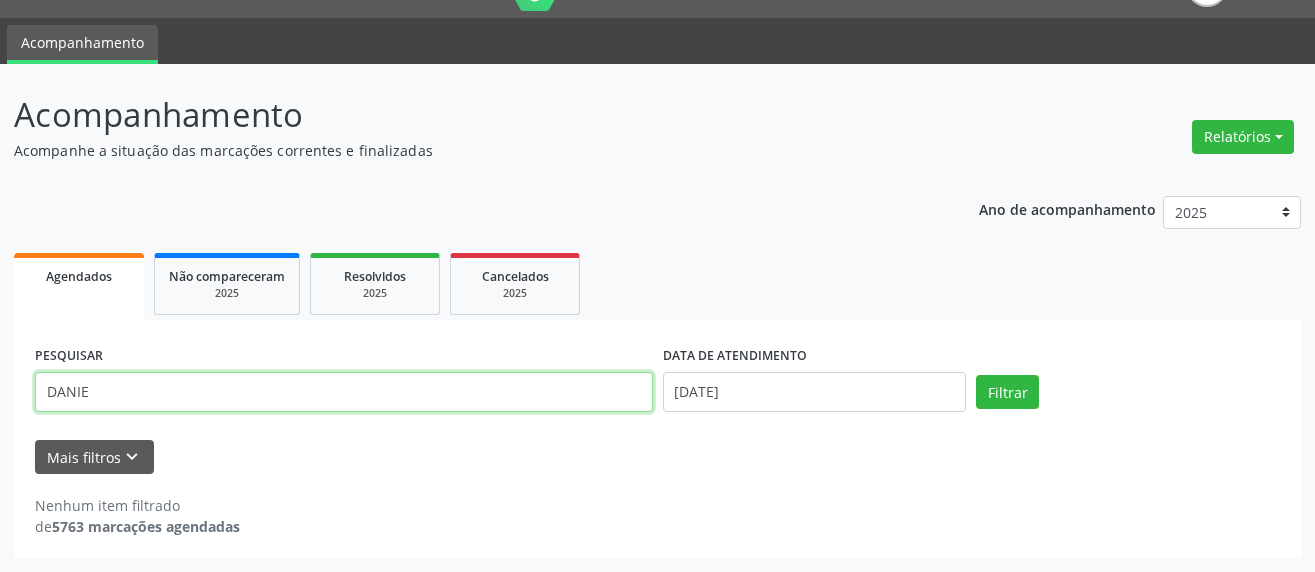 drag, startPoint x: 126, startPoint y: 391, endPoint x: -18, endPoint y: 376, distance: 144.77914 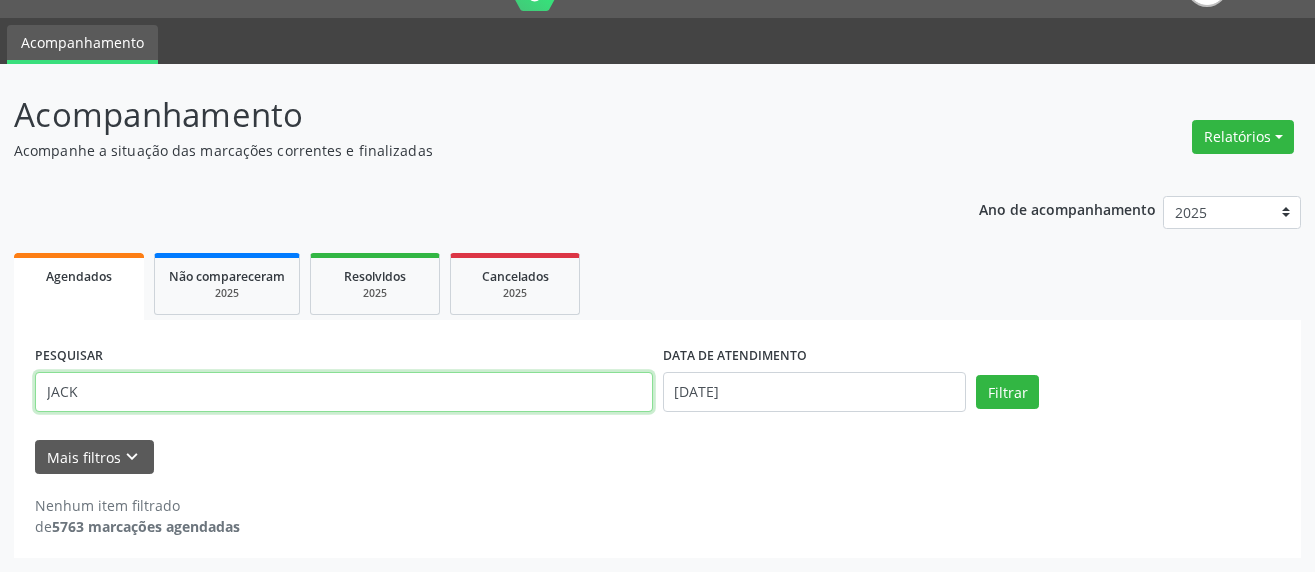 type on "JACK" 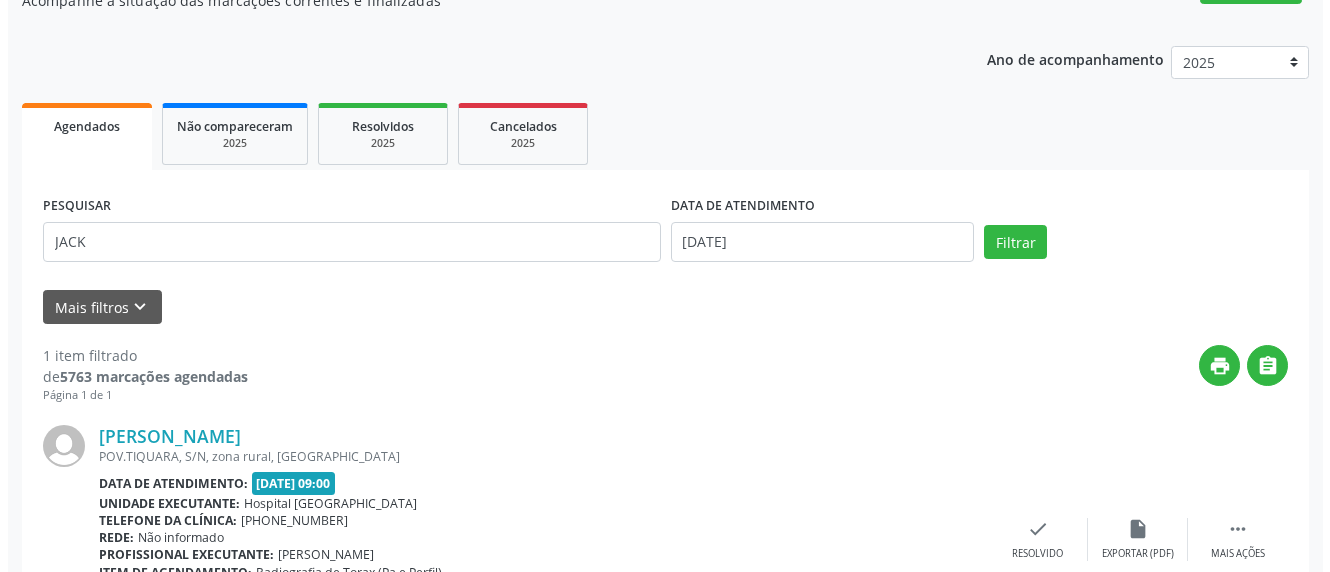 scroll, scrollTop: 311, scrollLeft: 0, axis: vertical 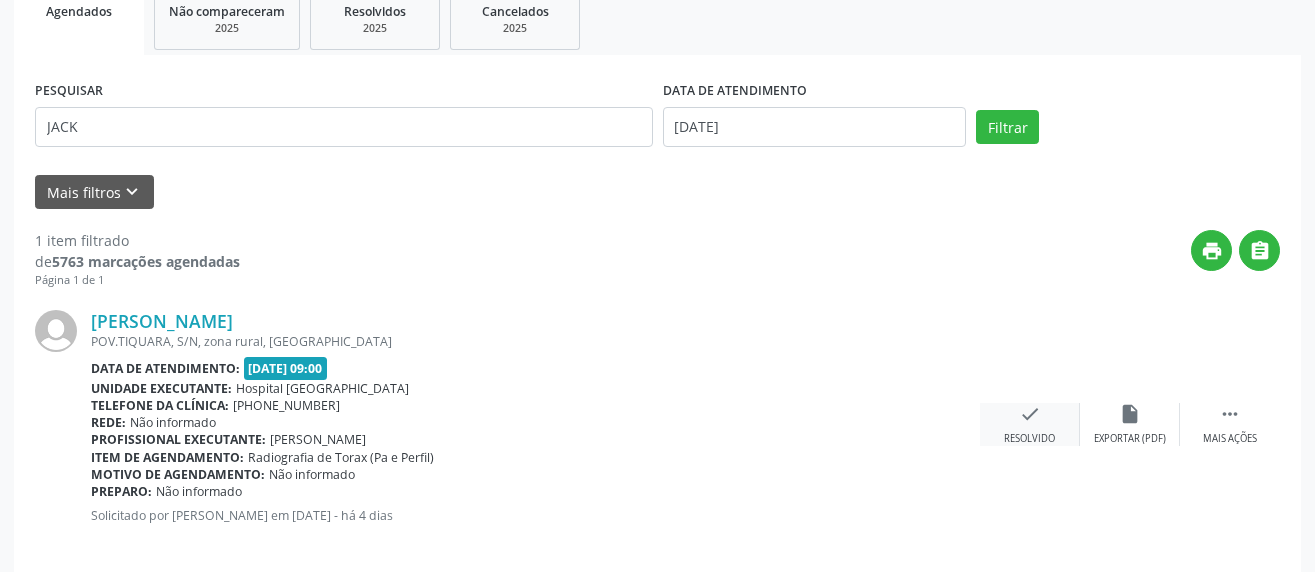 click on "check
Resolvido" at bounding box center (1030, 424) 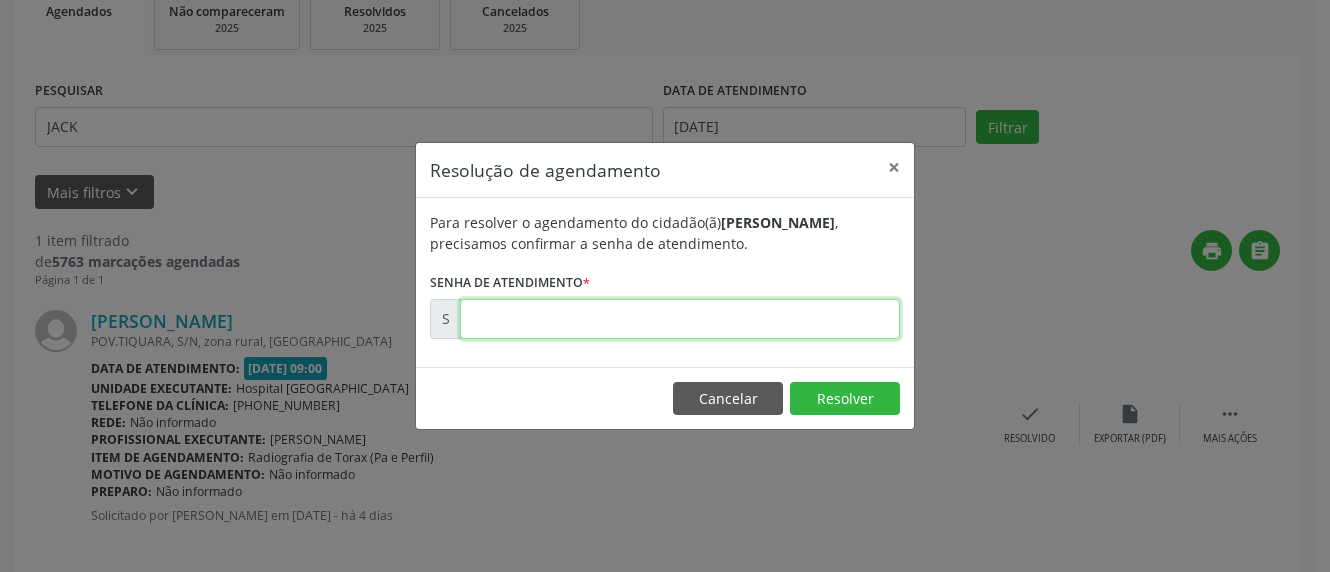 drag, startPoint x: 799, startPoint y: 331, endPoint x: 799, endPoint y: 317, distance: 14 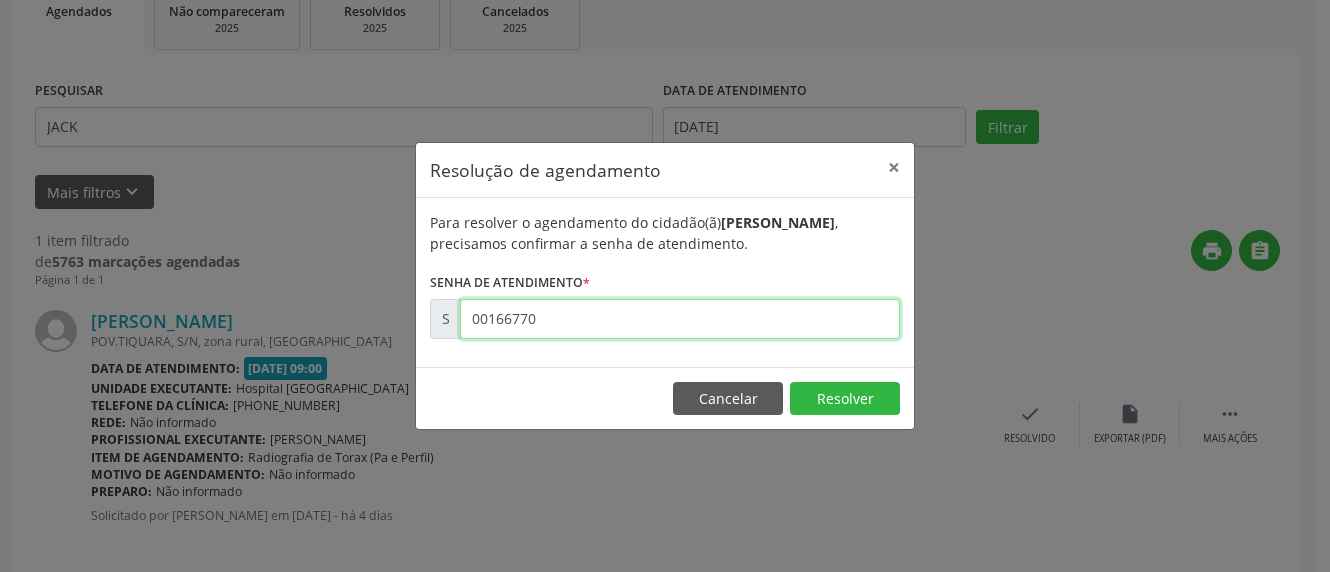 type on "00166770" 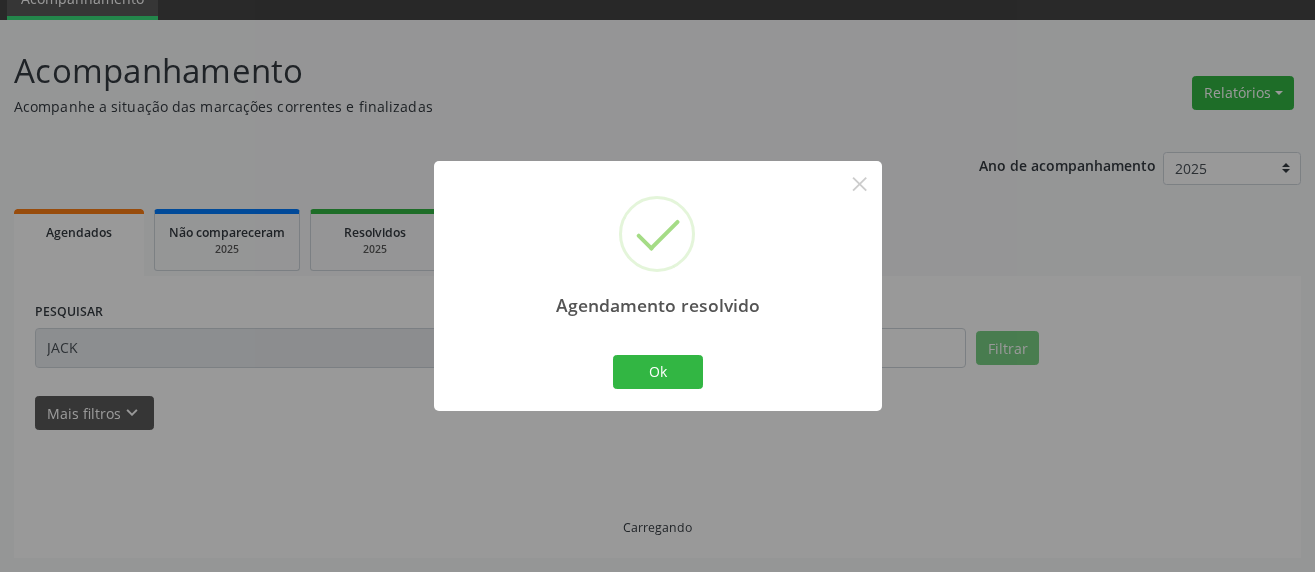 scroll, scrollTop: 46, scrollLeft: 0, axis: vertical 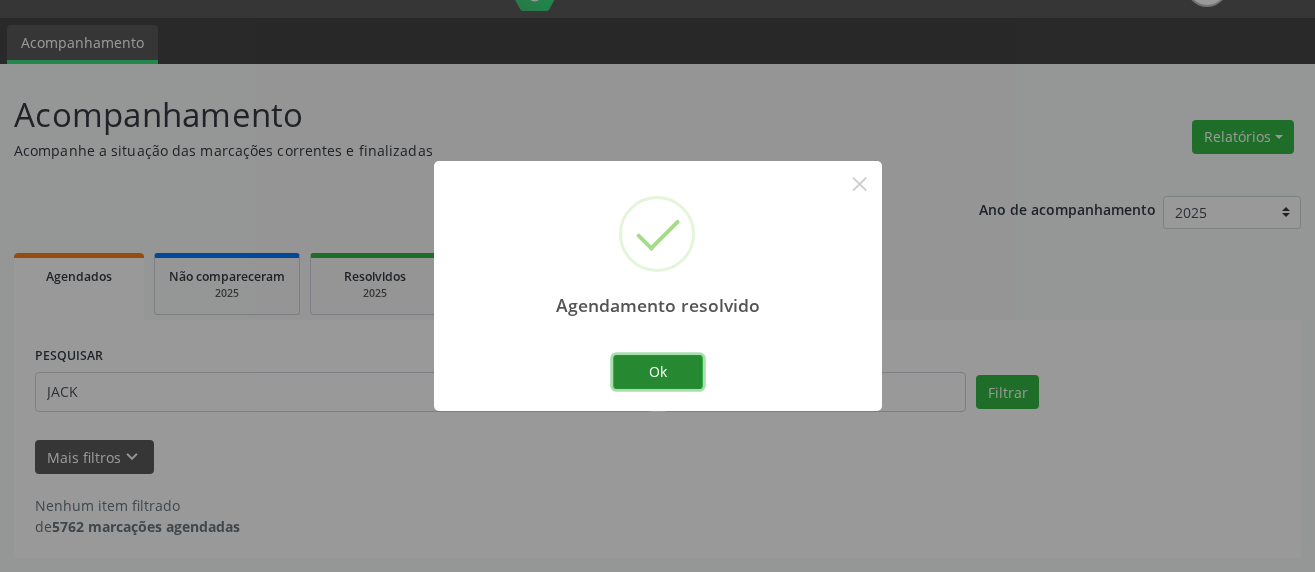 click on "Ok" at bounding box center [658, 372] 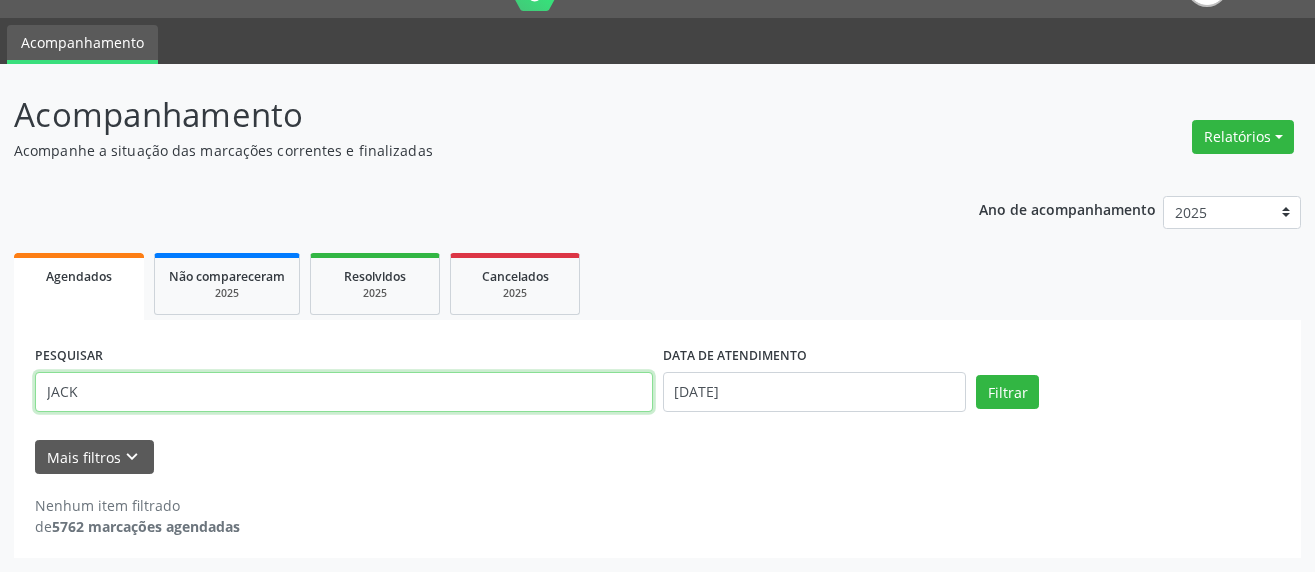 drag, startPoint x: 133, startPoint y: 393, endPoint x: -18, endPoint y: 354, distance: 155.95512 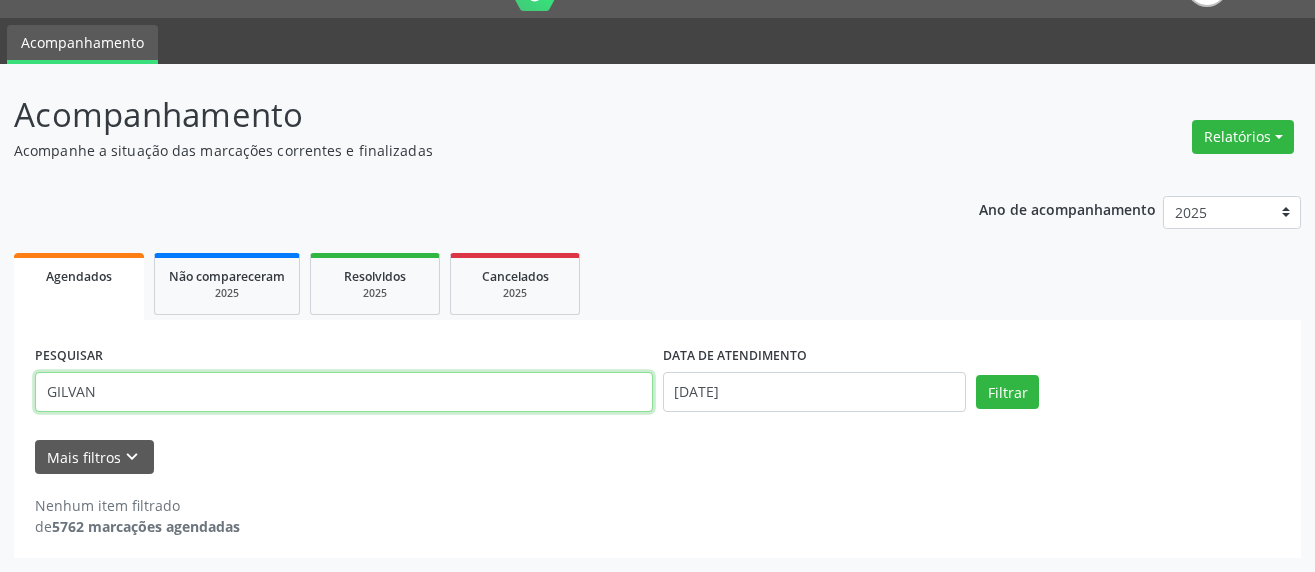 type on "GILVAN" 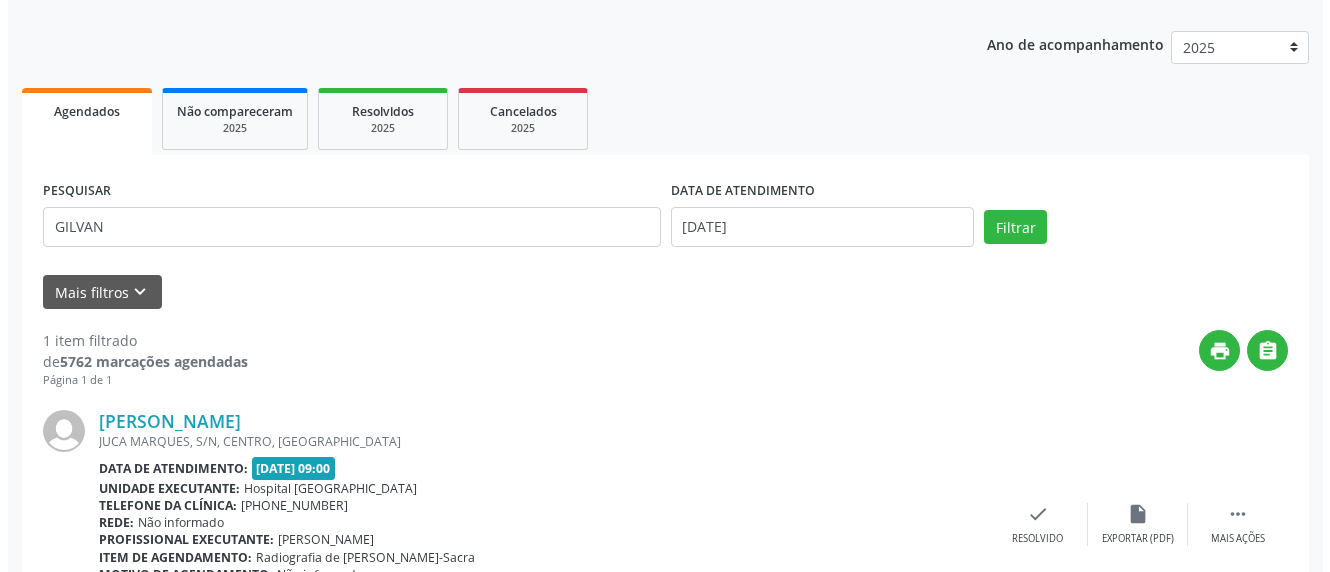 scroll, scrollTop: 333, scrollLeft: 0, axis: vertical 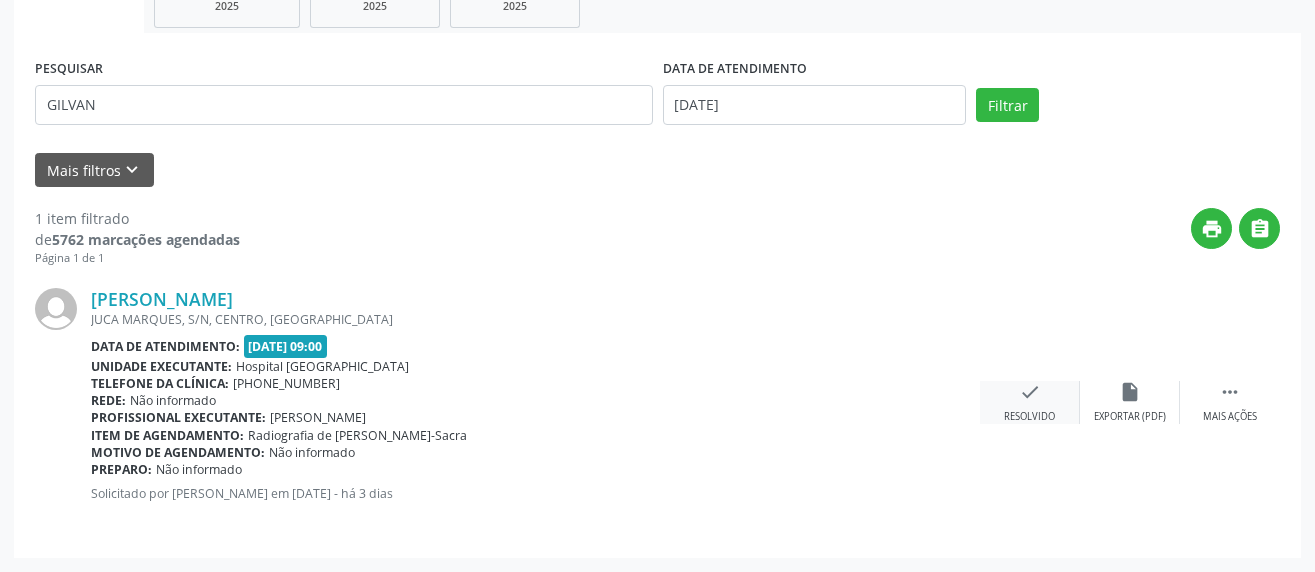 click on "Resolvido" at bounding box center [1029, 417] 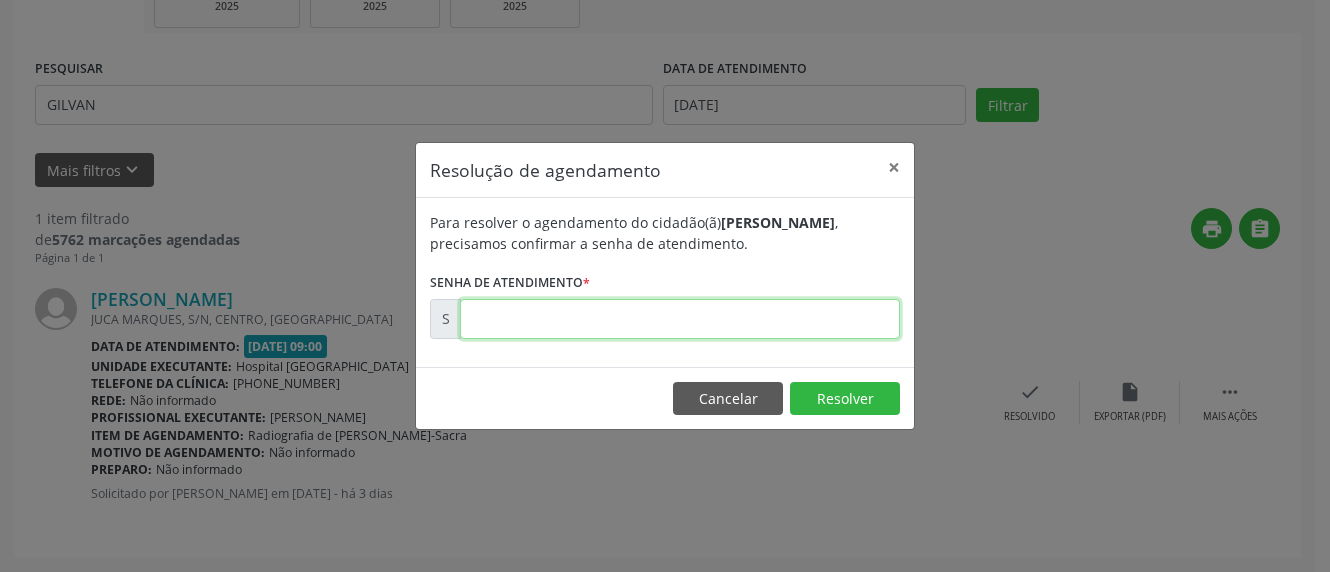 click at bounding box center (680, 319) 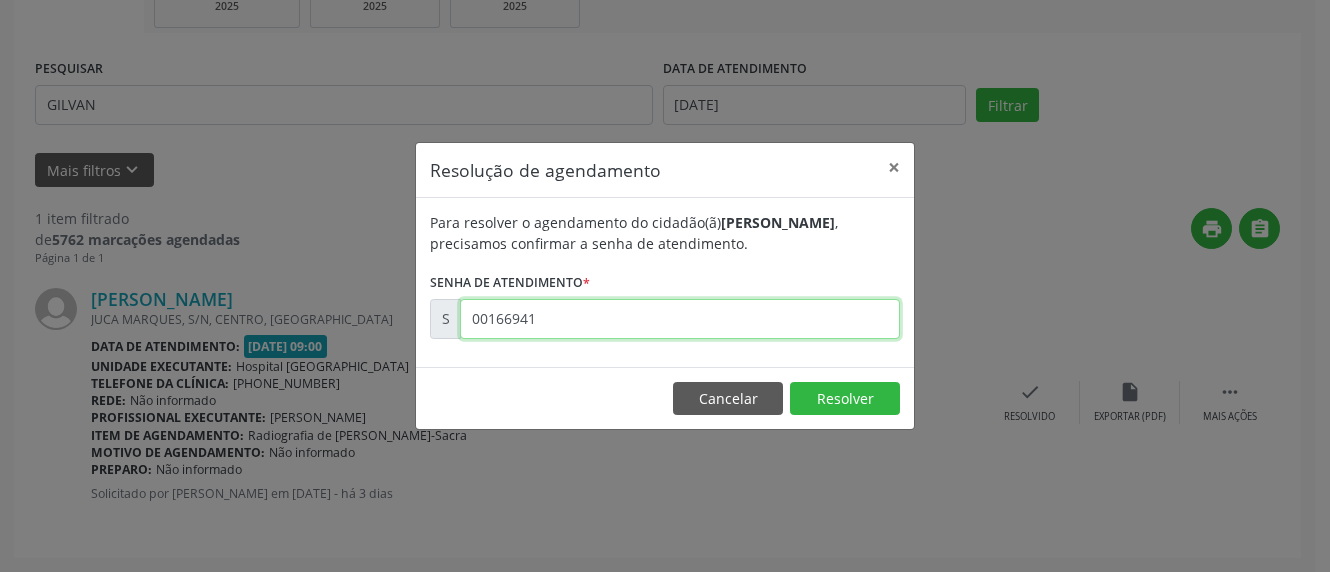 type on "00166941" 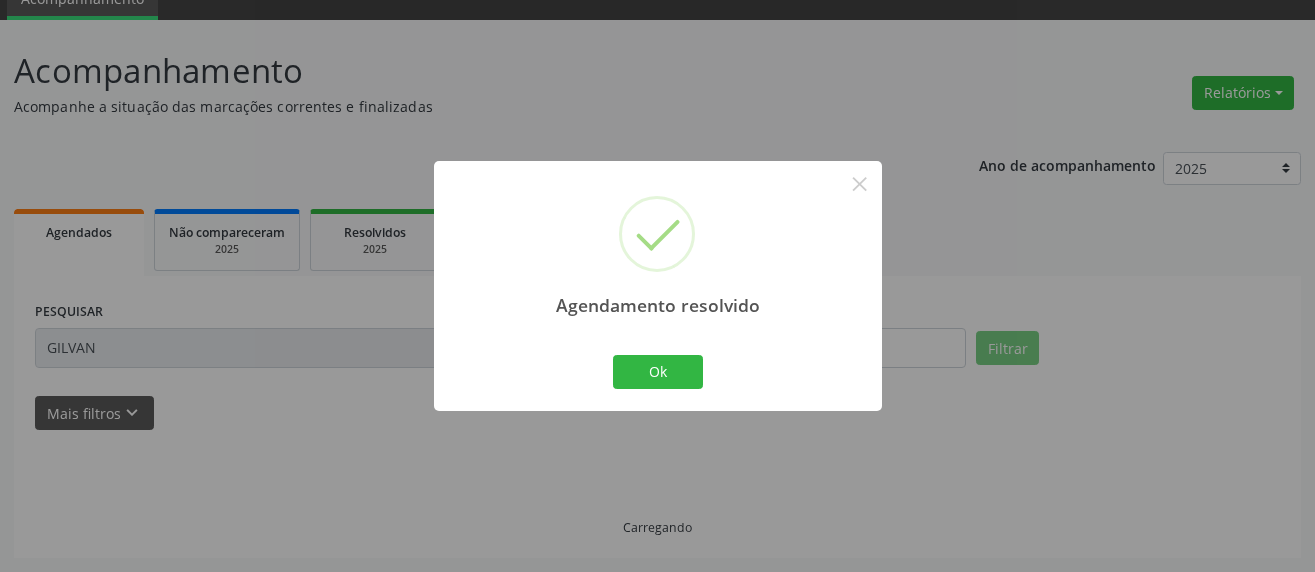 scroll, scrollTop: 46, scrollLeft: 0, axis: vertical 